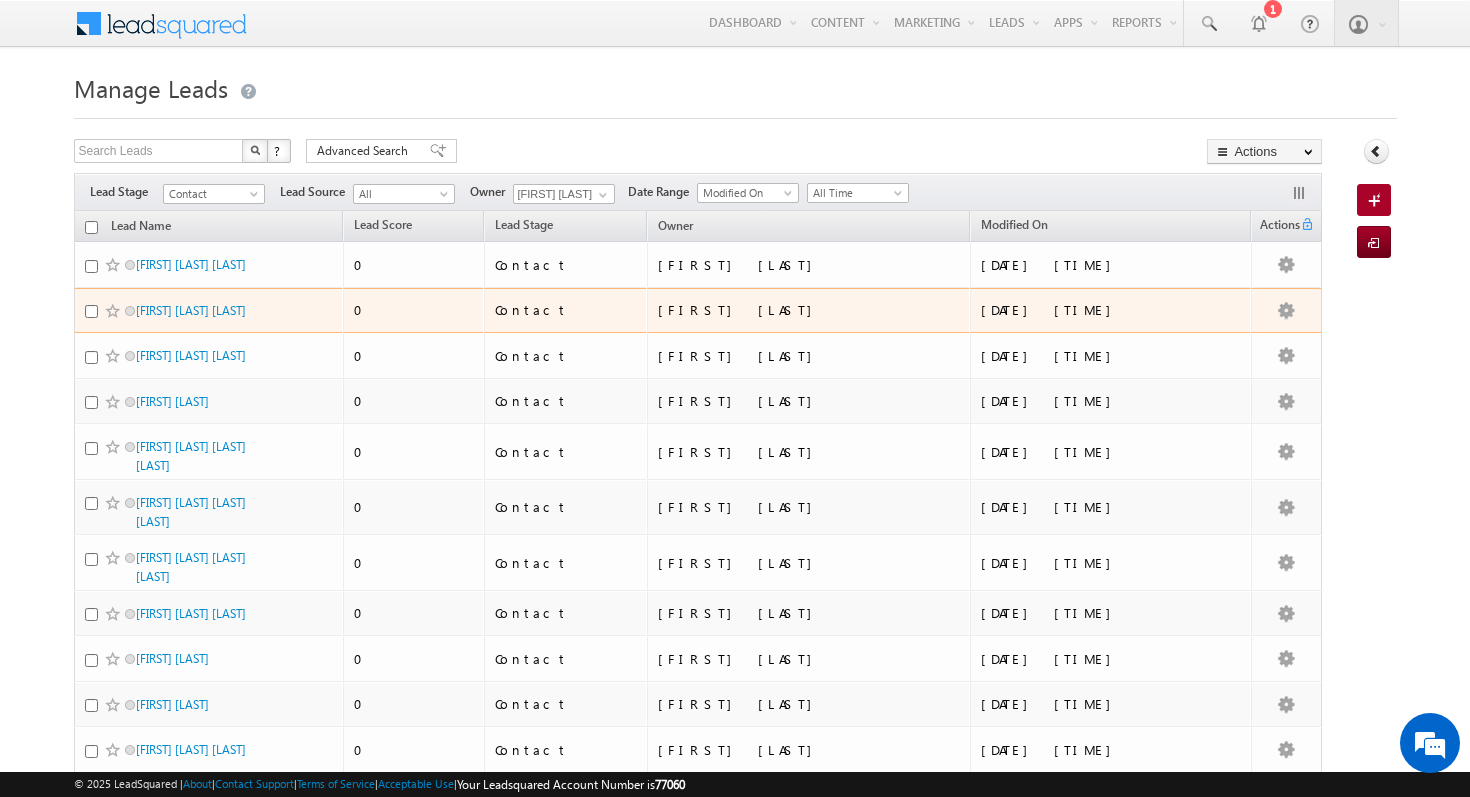 scroll, scrollTop: 0, scrollLeft: 0, axis: both 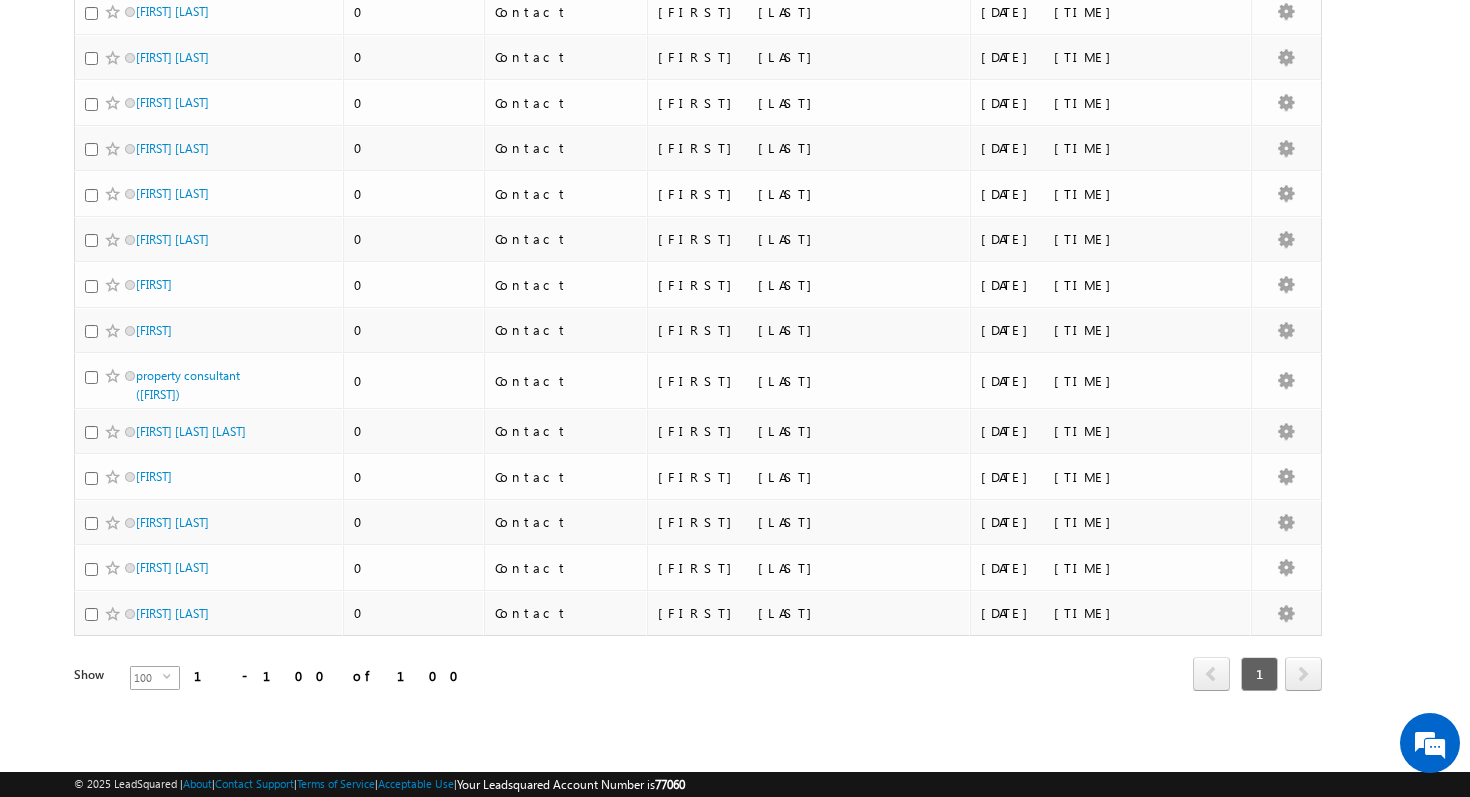 click on "select" at bounding box center (171, 676) 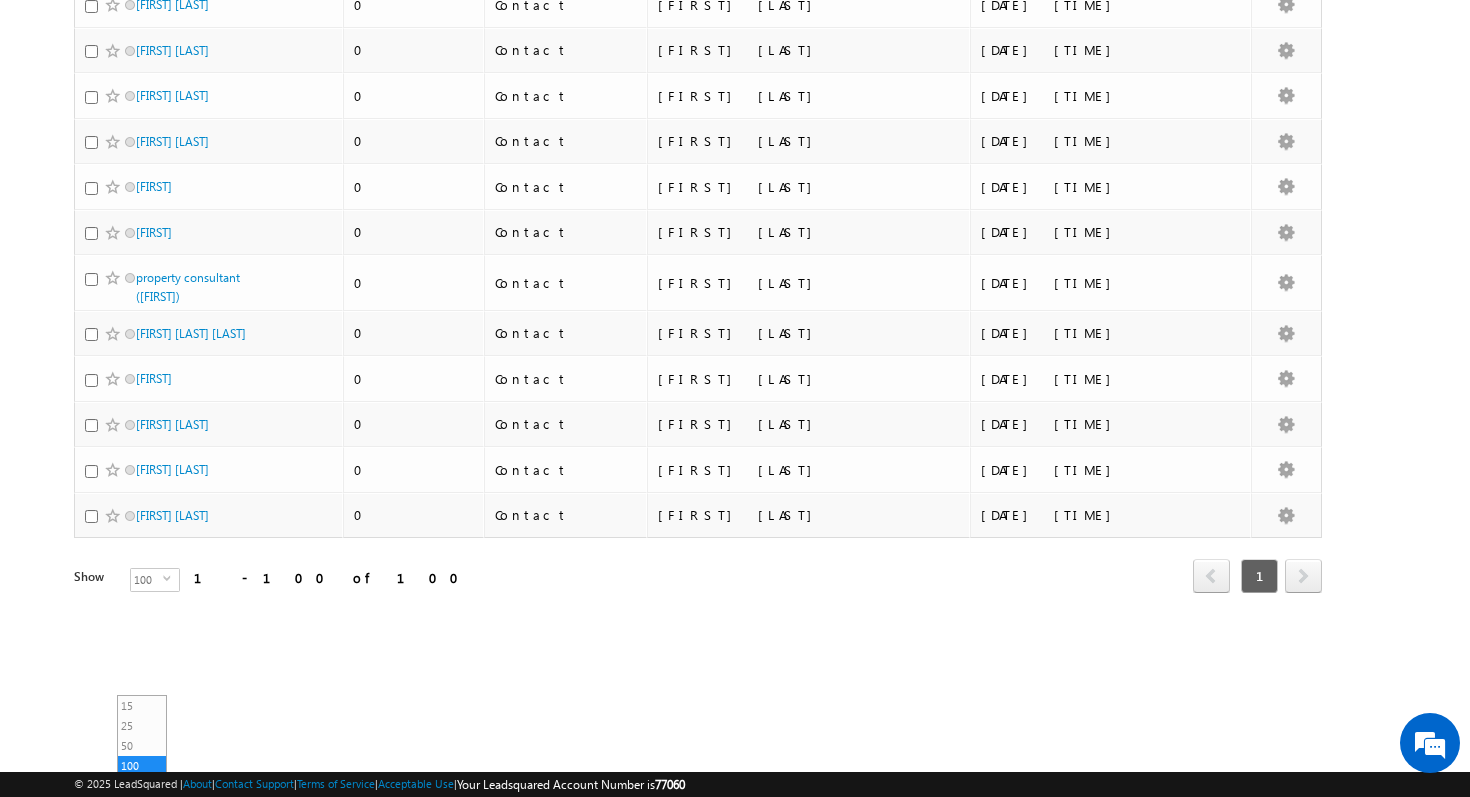 click on "Tags
×
Select at-least one lead to tag...
×
Close
Lead Name
Lead Score
0" at bounding box center (698, -1812) 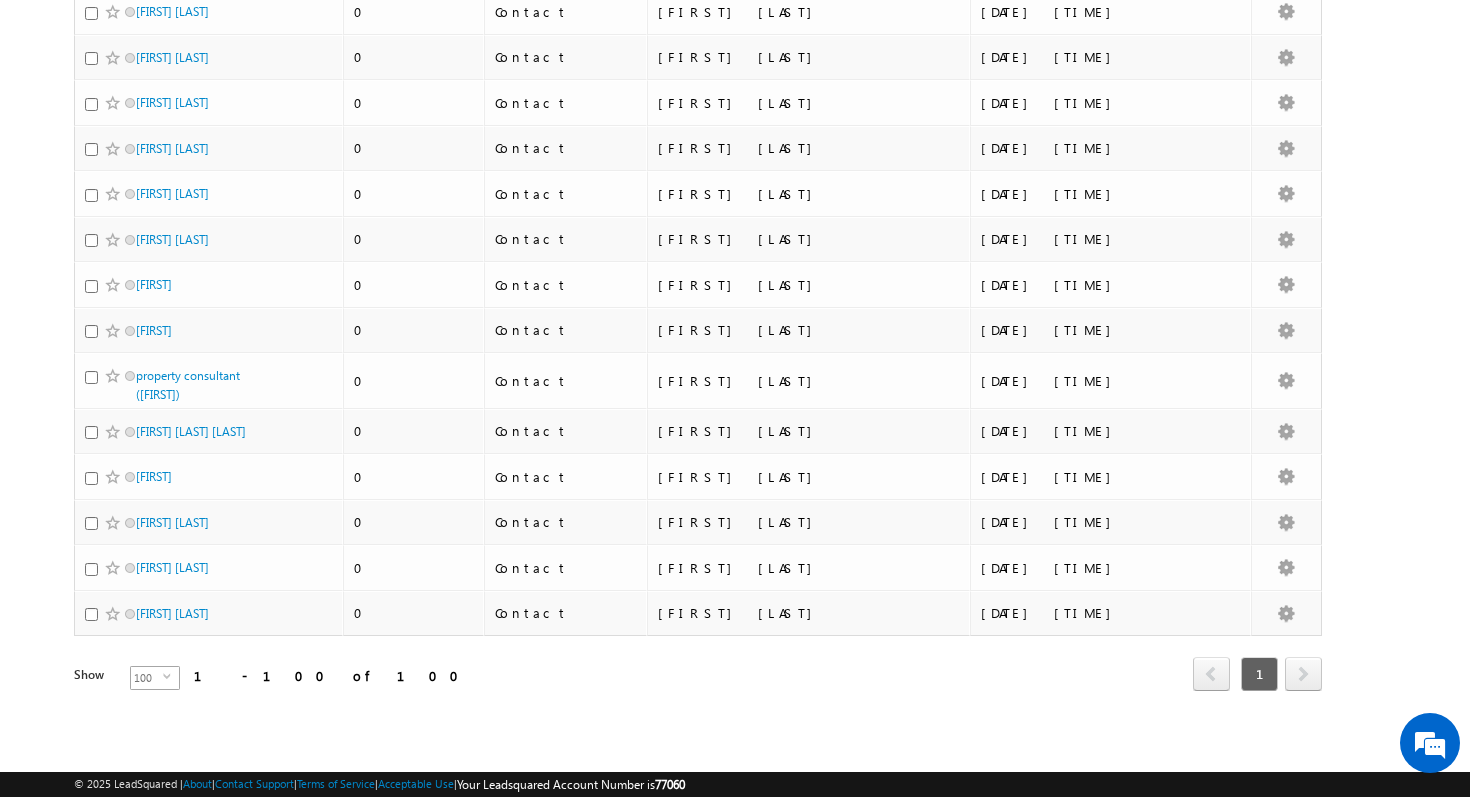 click on "100" at bounding box center (147, 678) 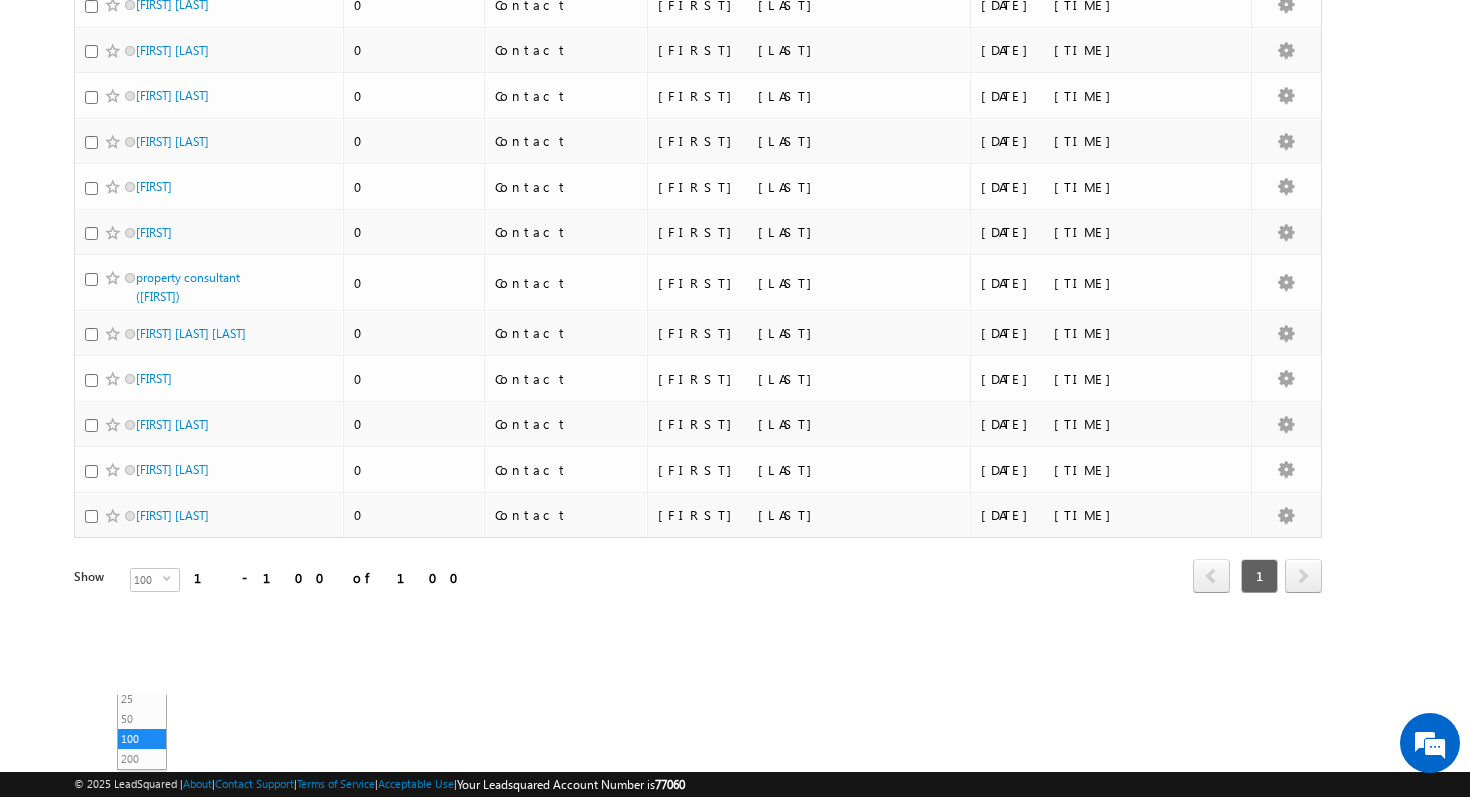 click on "Tags
×
Select at-least one lead to tag...
×
Close
Lead Name
Lead Score
0" at bounding box center [698, -1812] 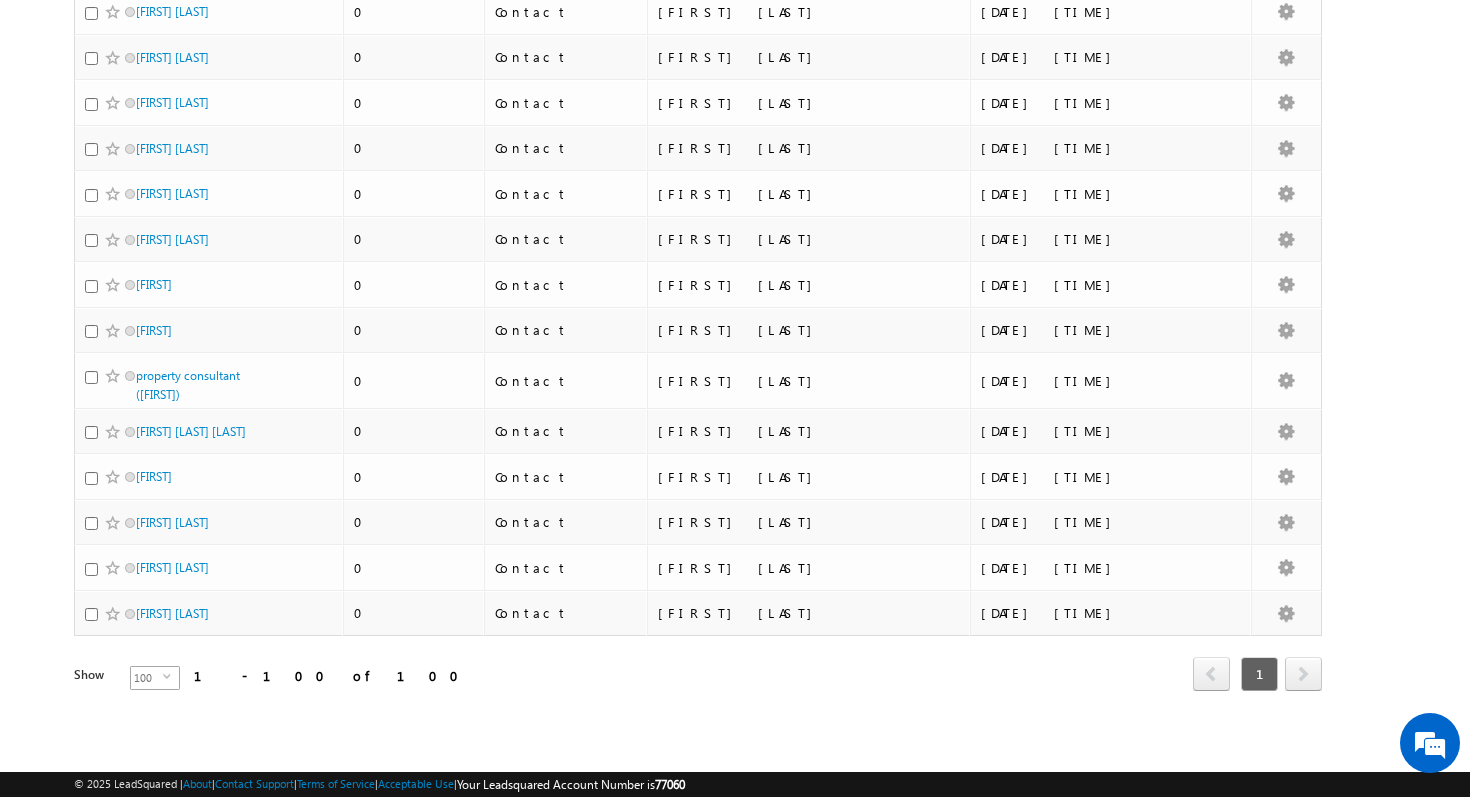 click on "100" at bounding box center [147, 678] 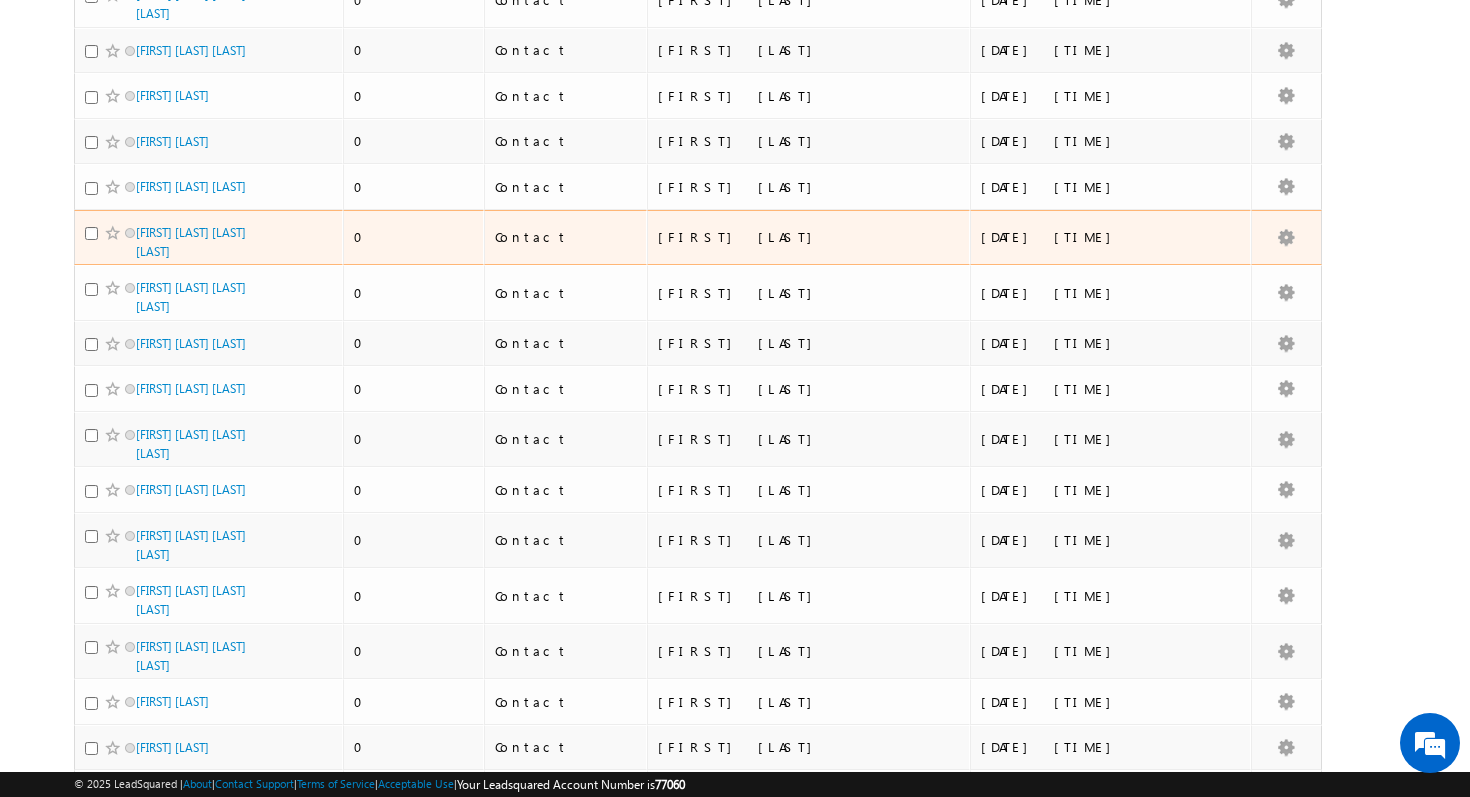 scroll, scrollTop: 0, scrollLeft: 0, axis: both 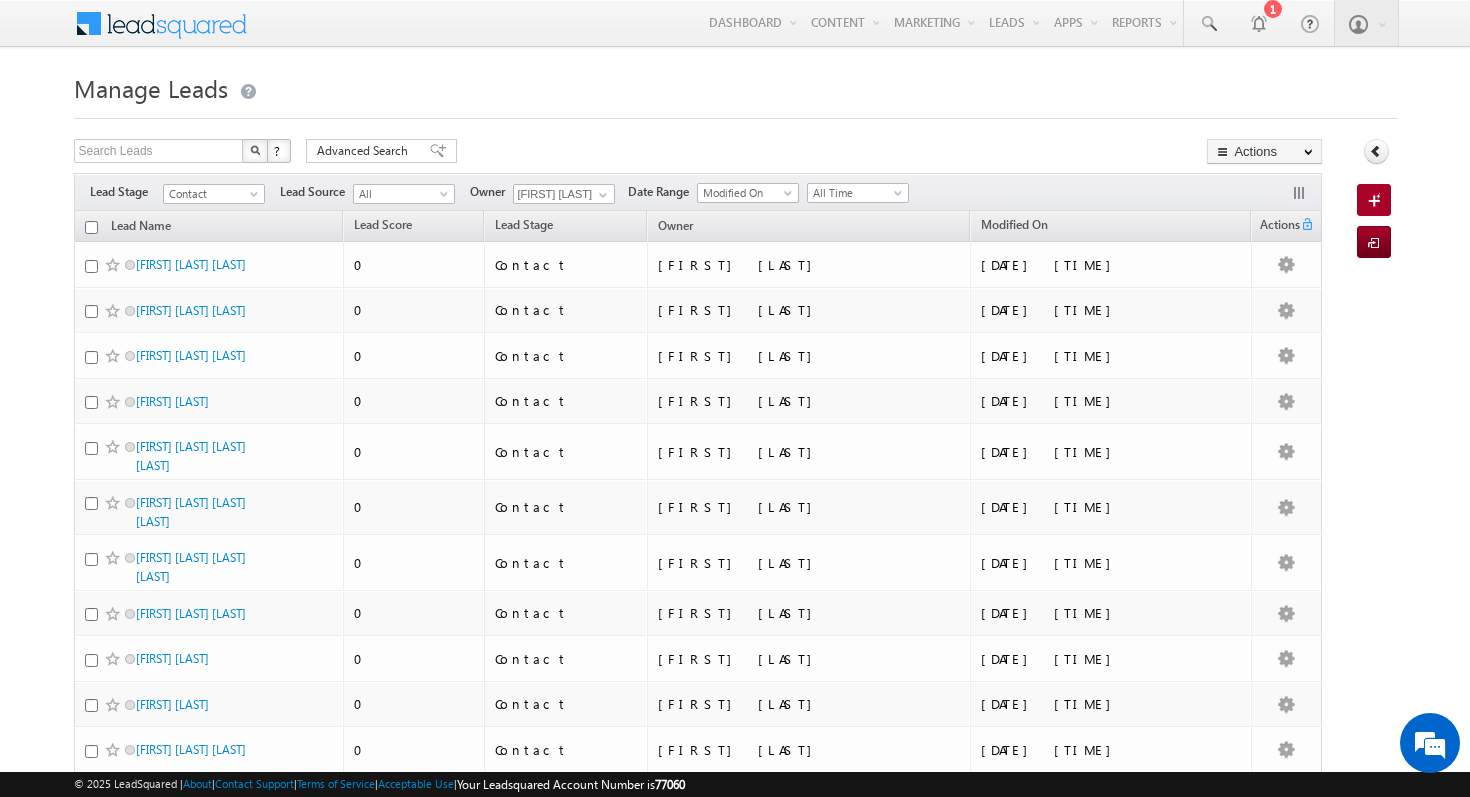 click at bounding box center [91, 227] 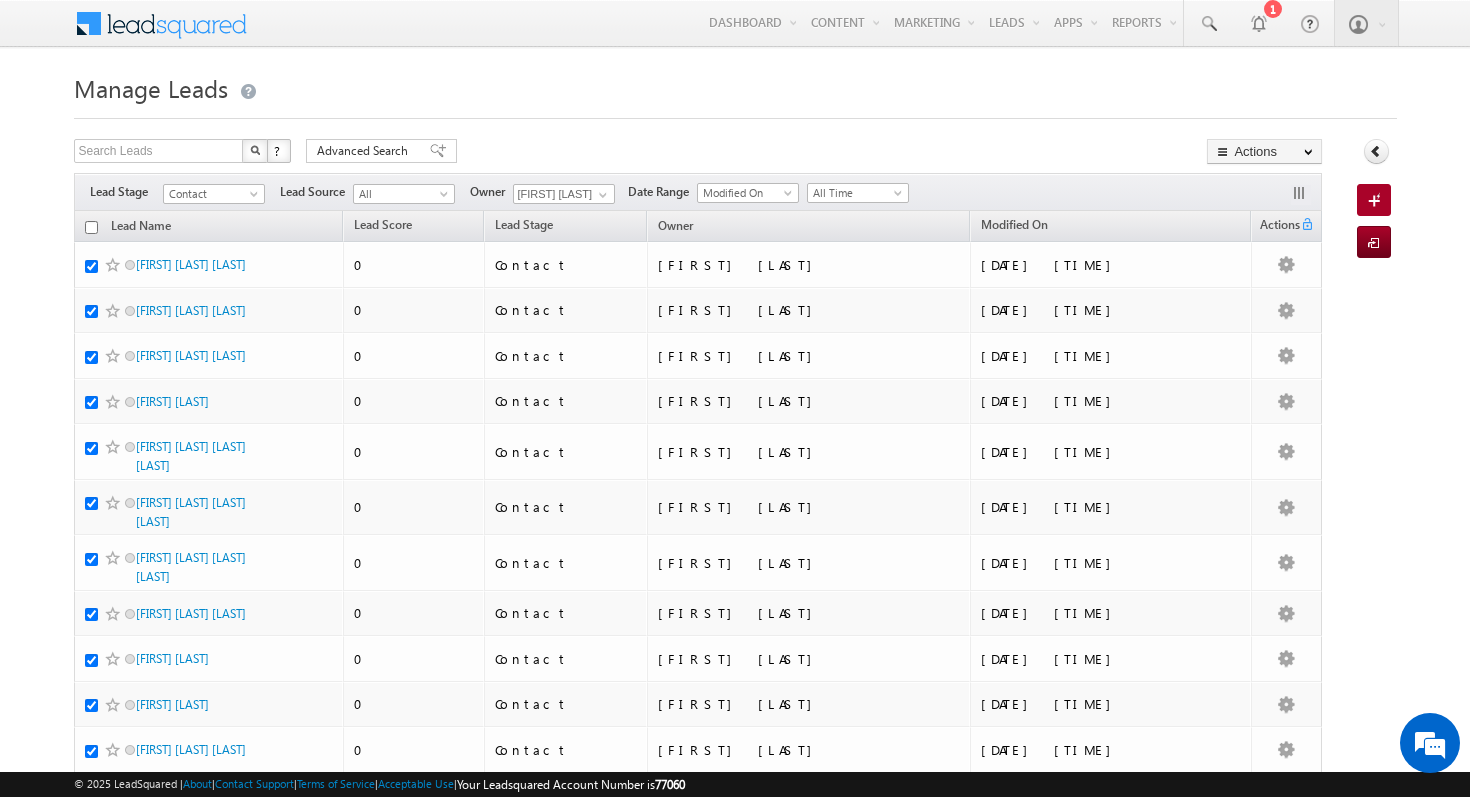 checkbox on "true" 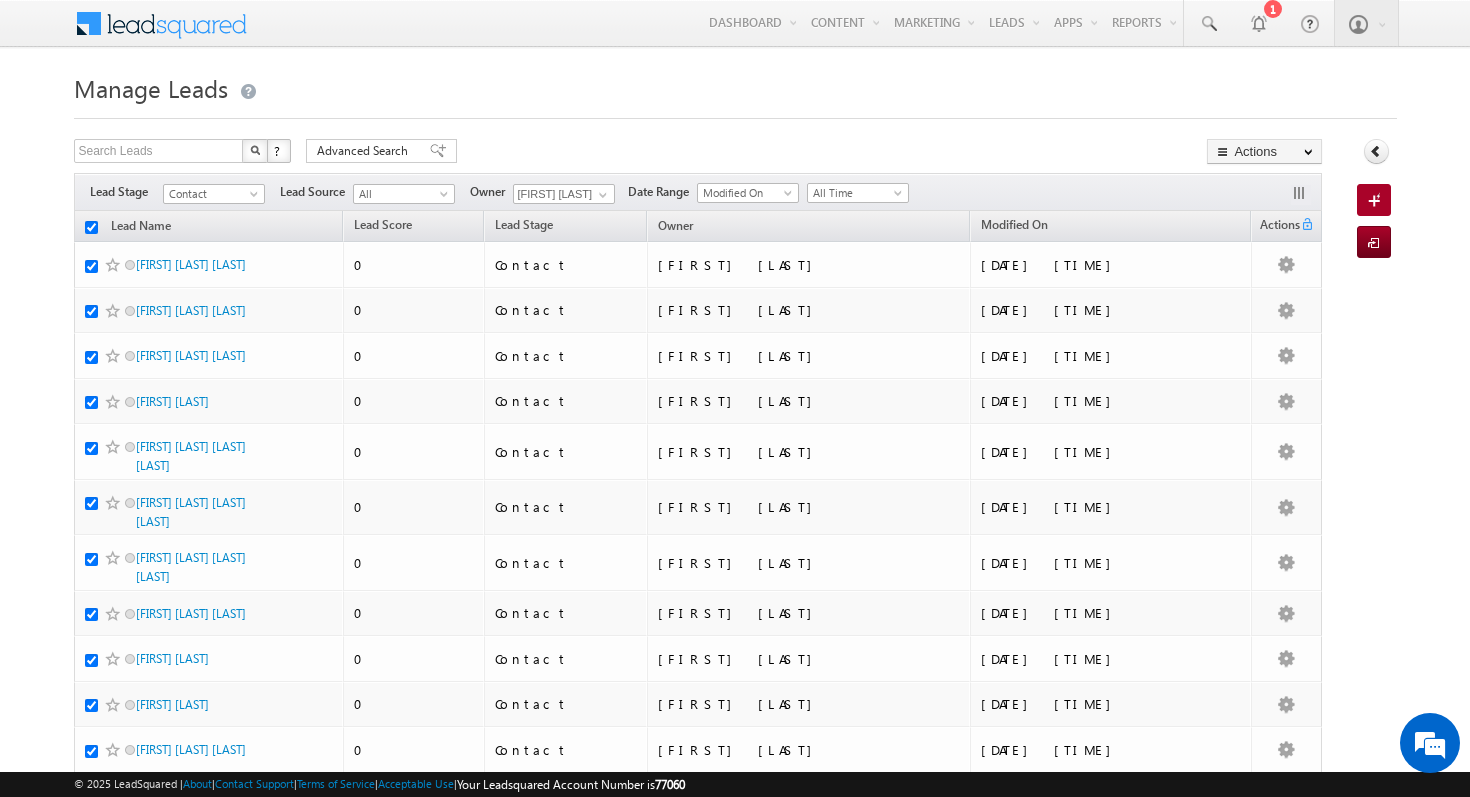 checkbox on "true" 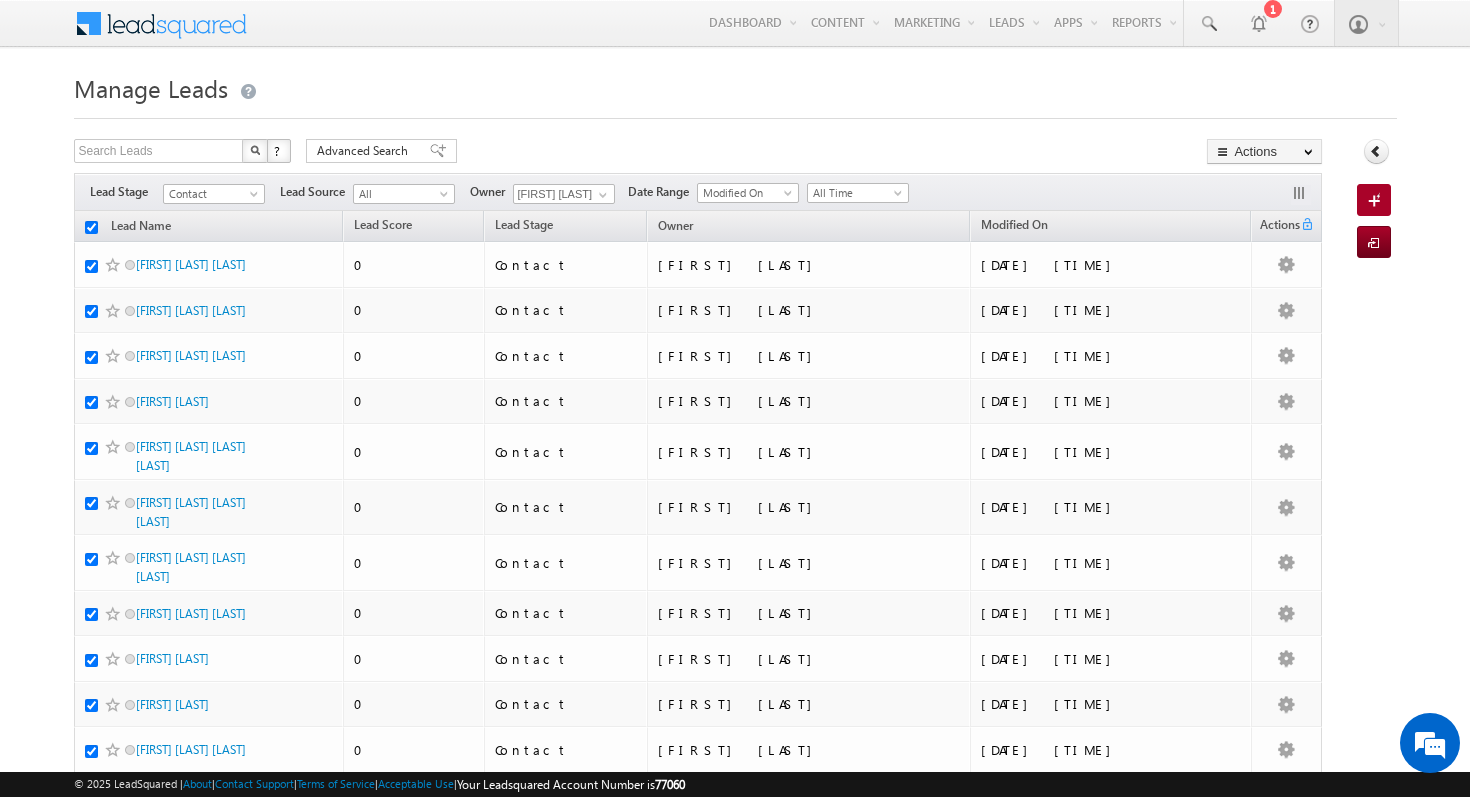 checkbox on "true" 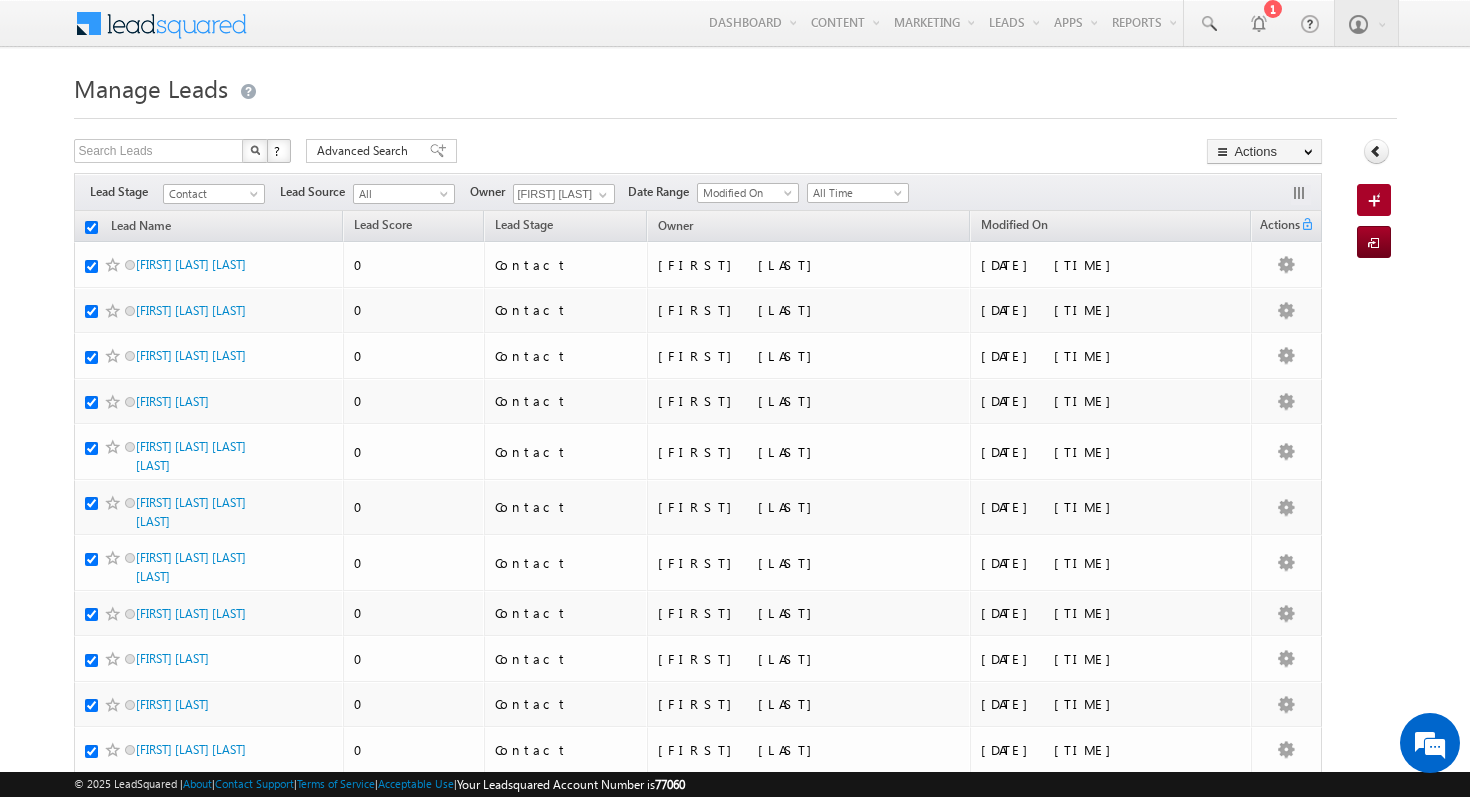 checkbox on "true" 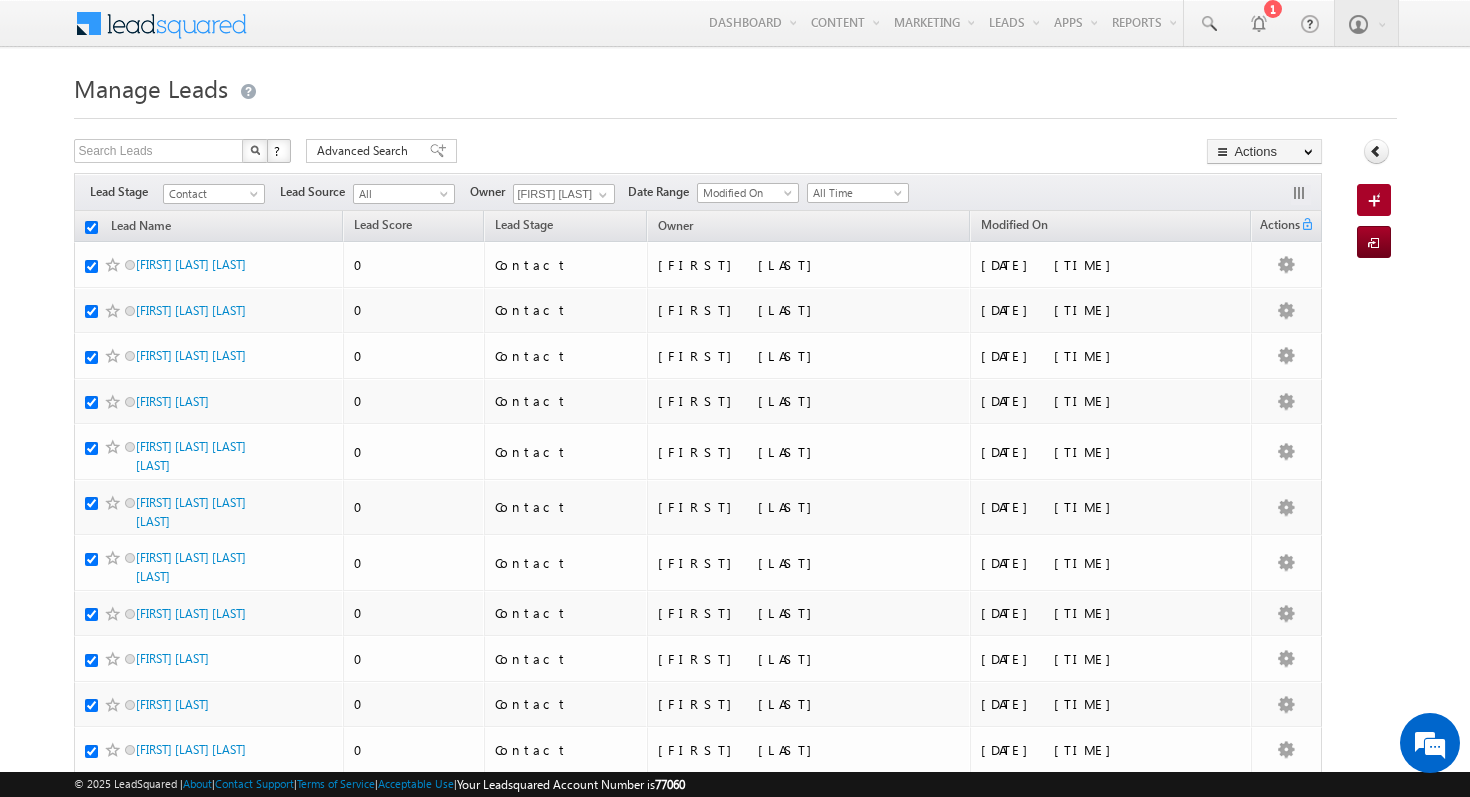 checkbox on "true" 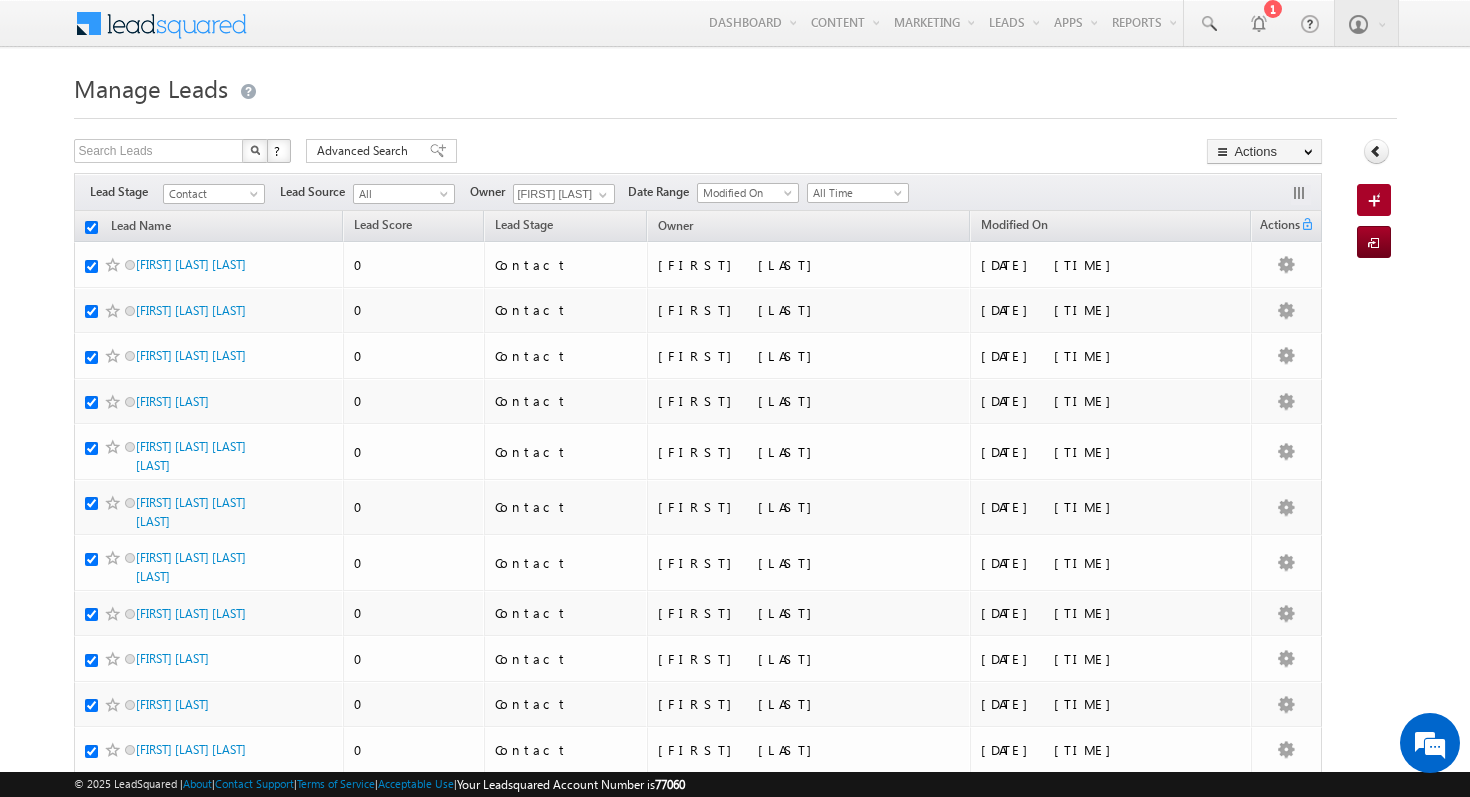 checkbox on "true" 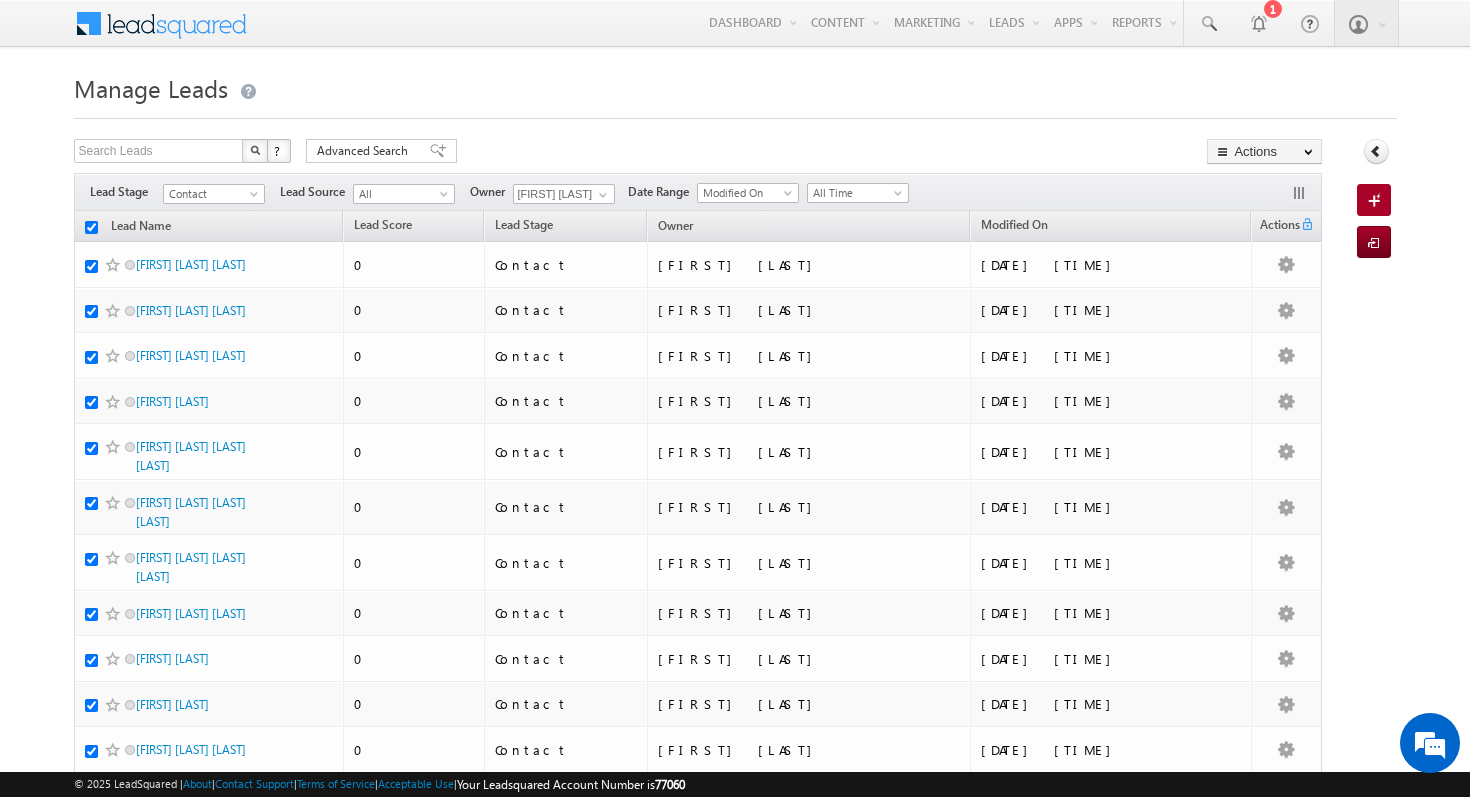checkbox on "true" 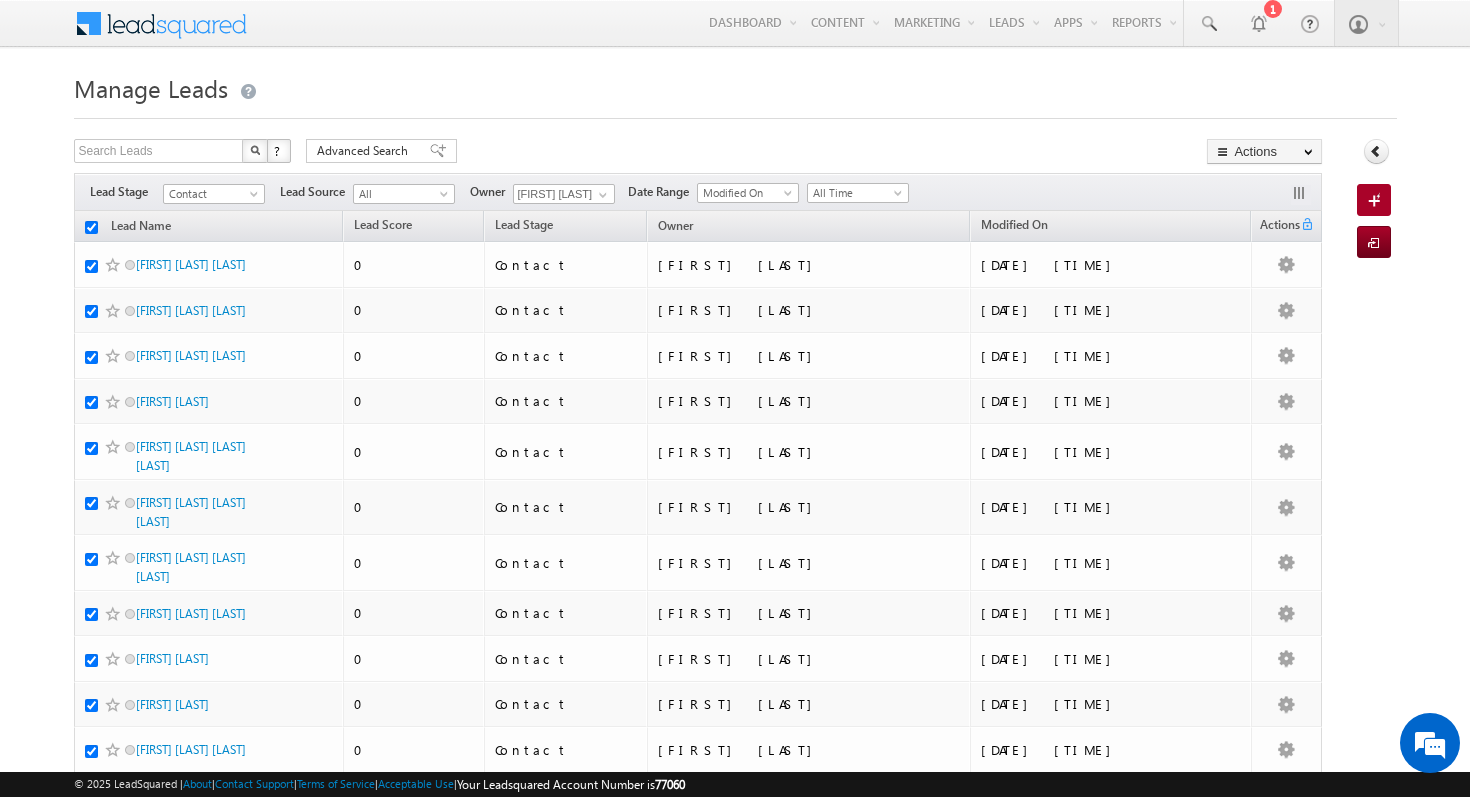 checkbox on "true" 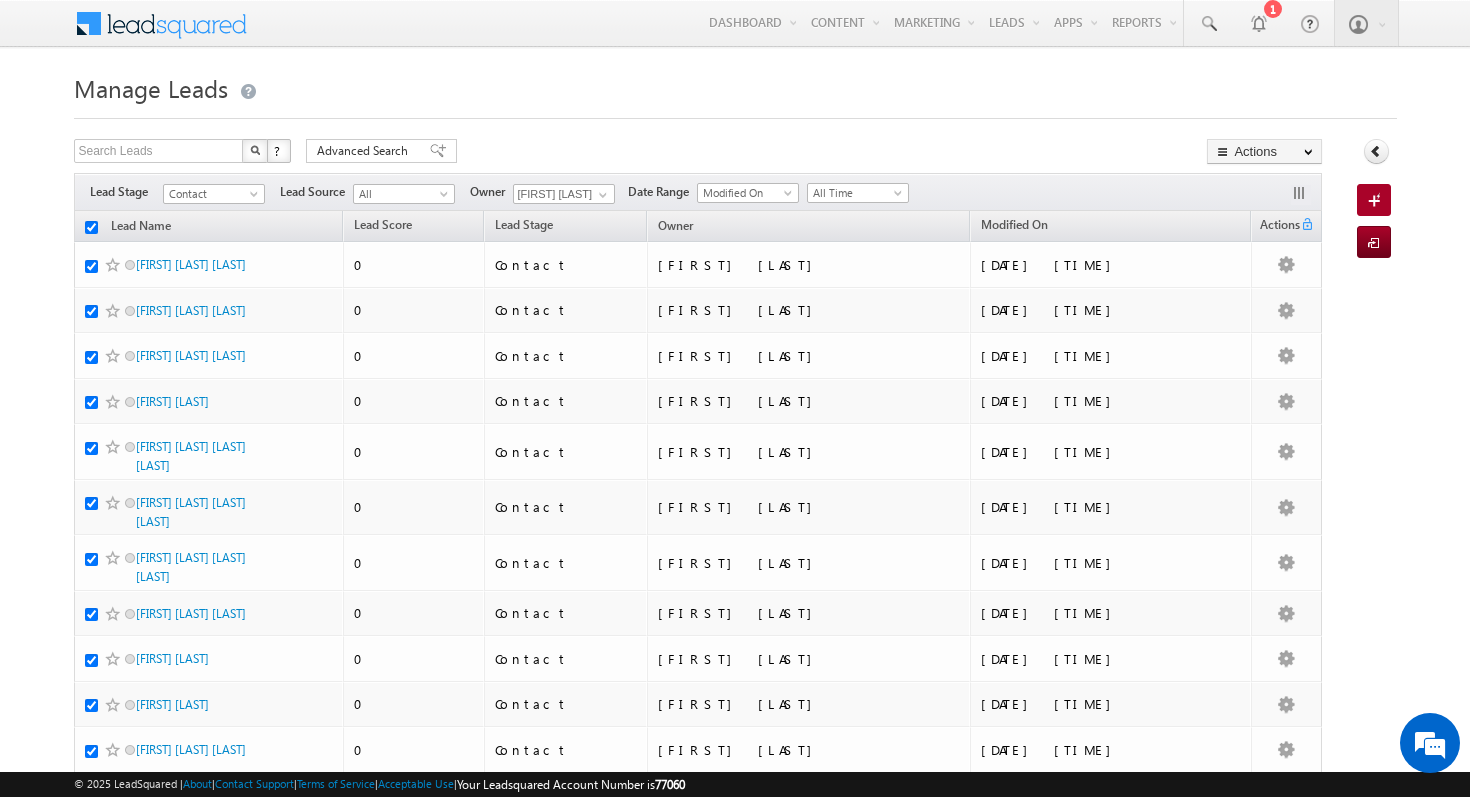 checkbox on "true" 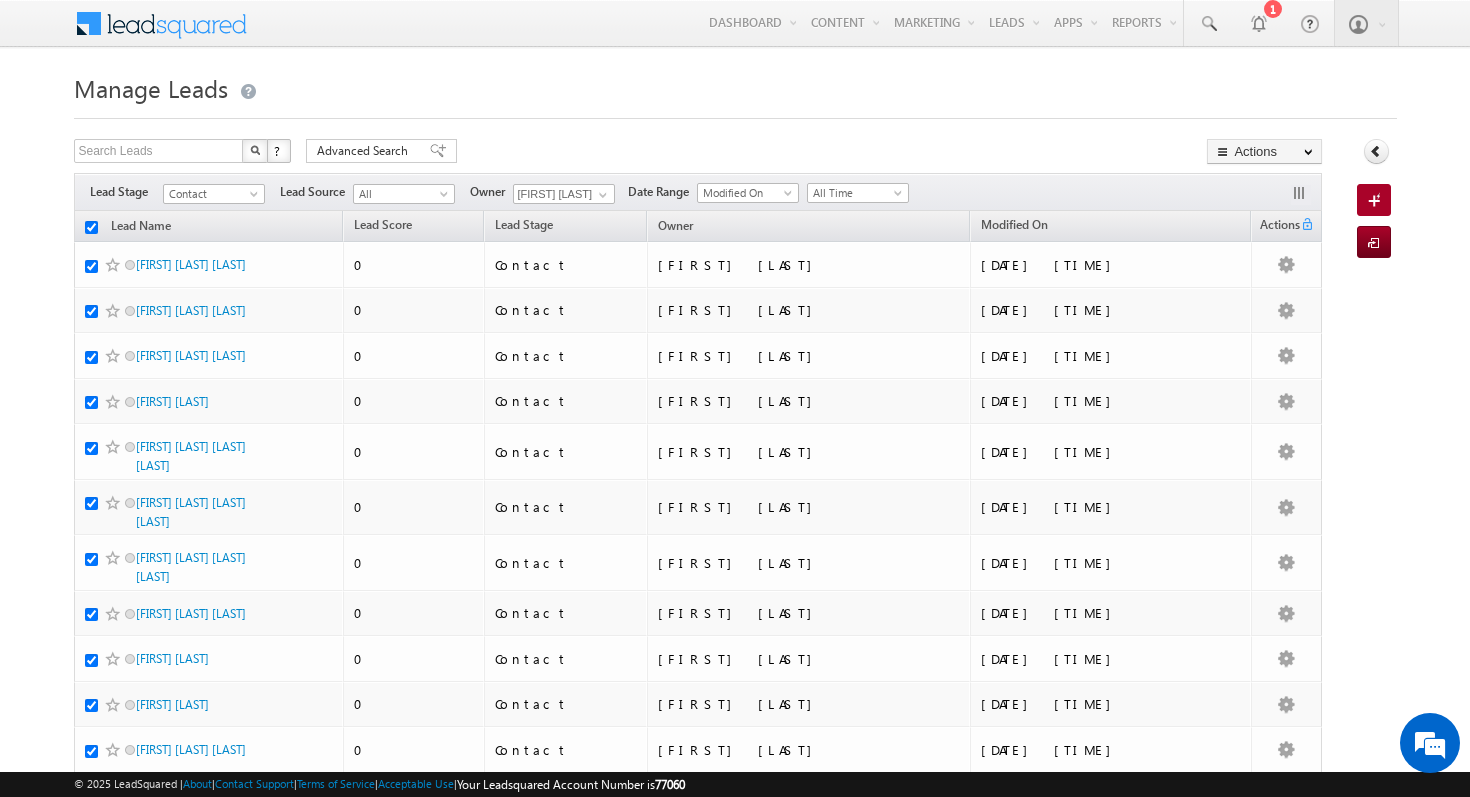 checkbox on "true" 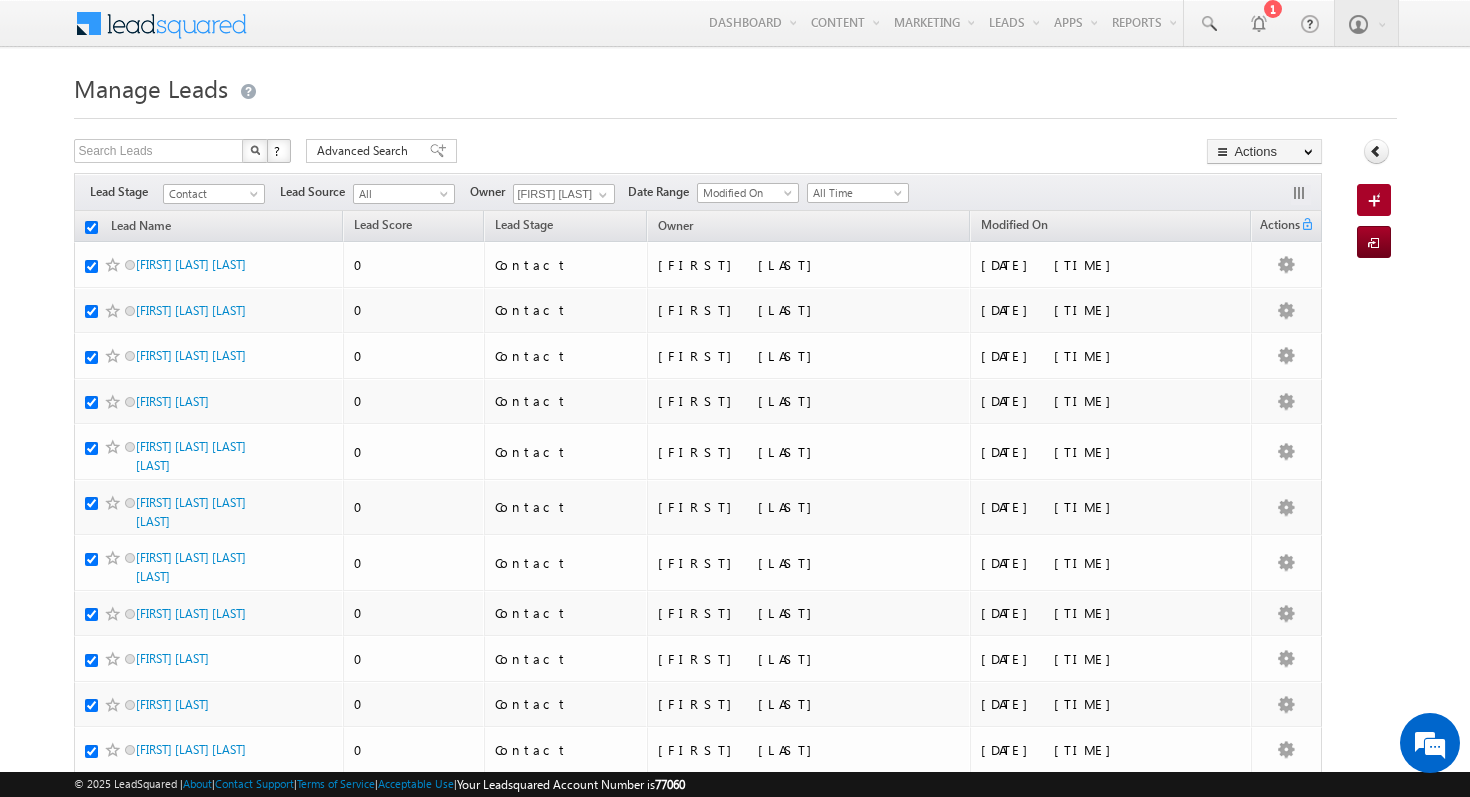 checkbox on "true" 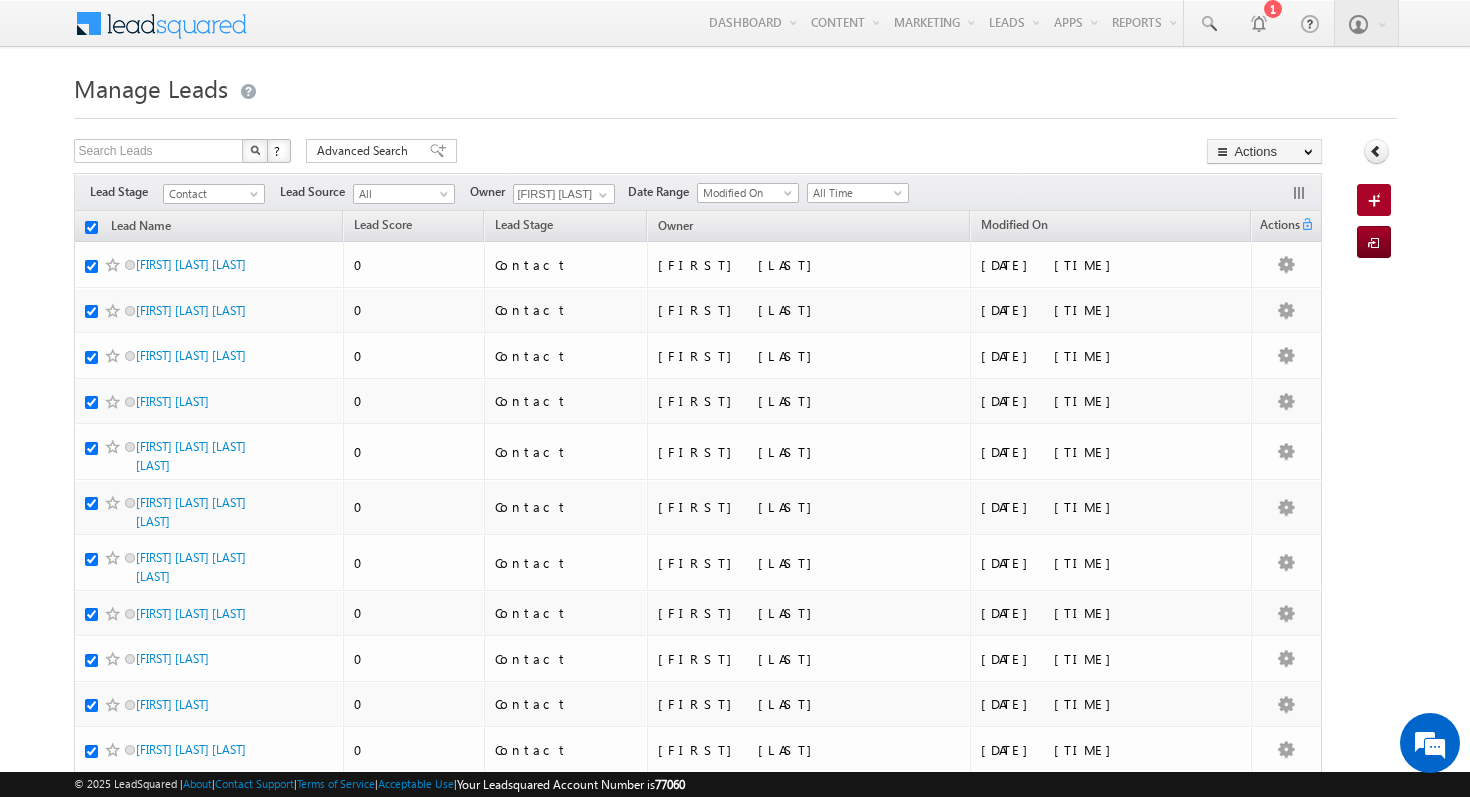 checkbox on "true" 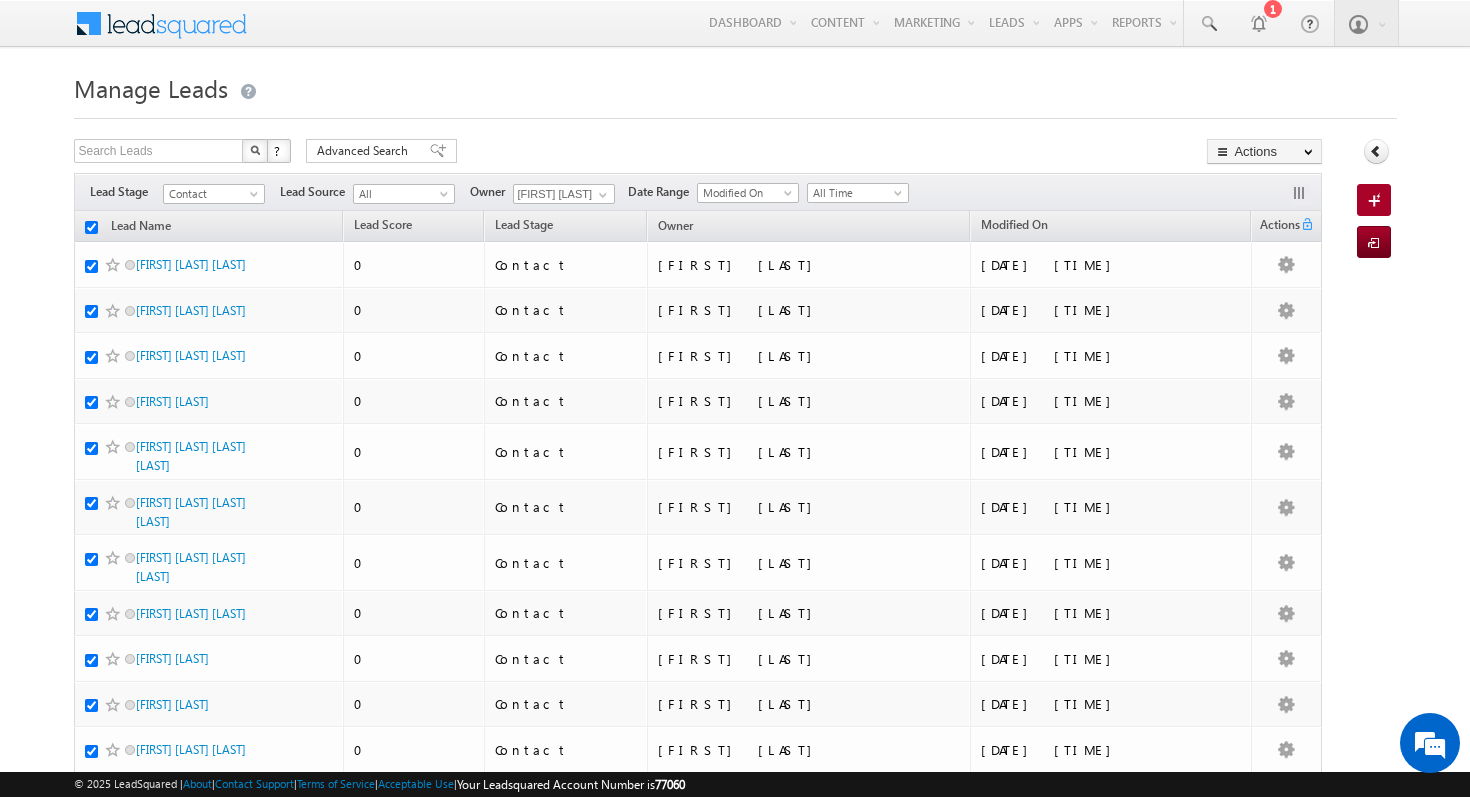 checkbox on "true" 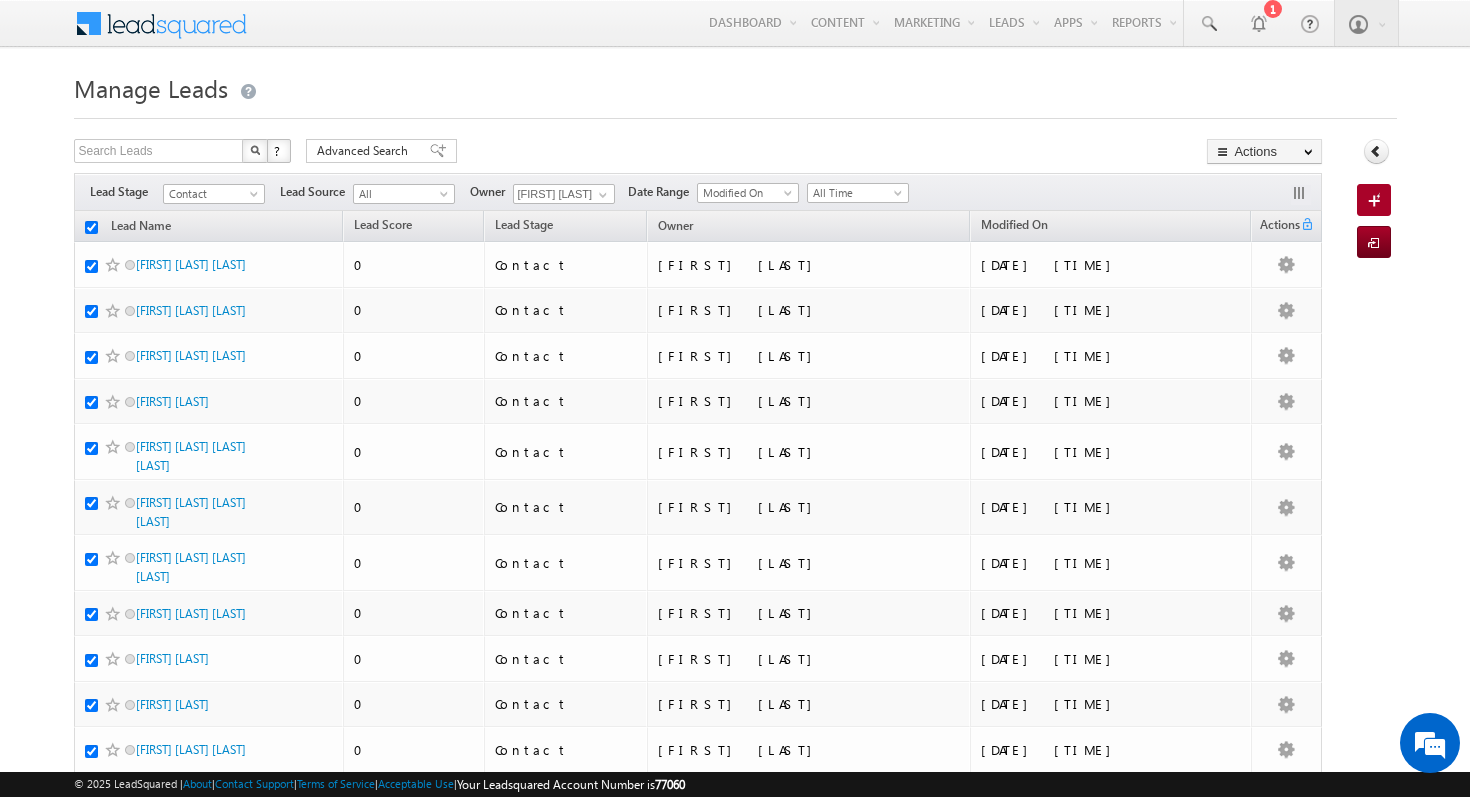 checkbox on "true" 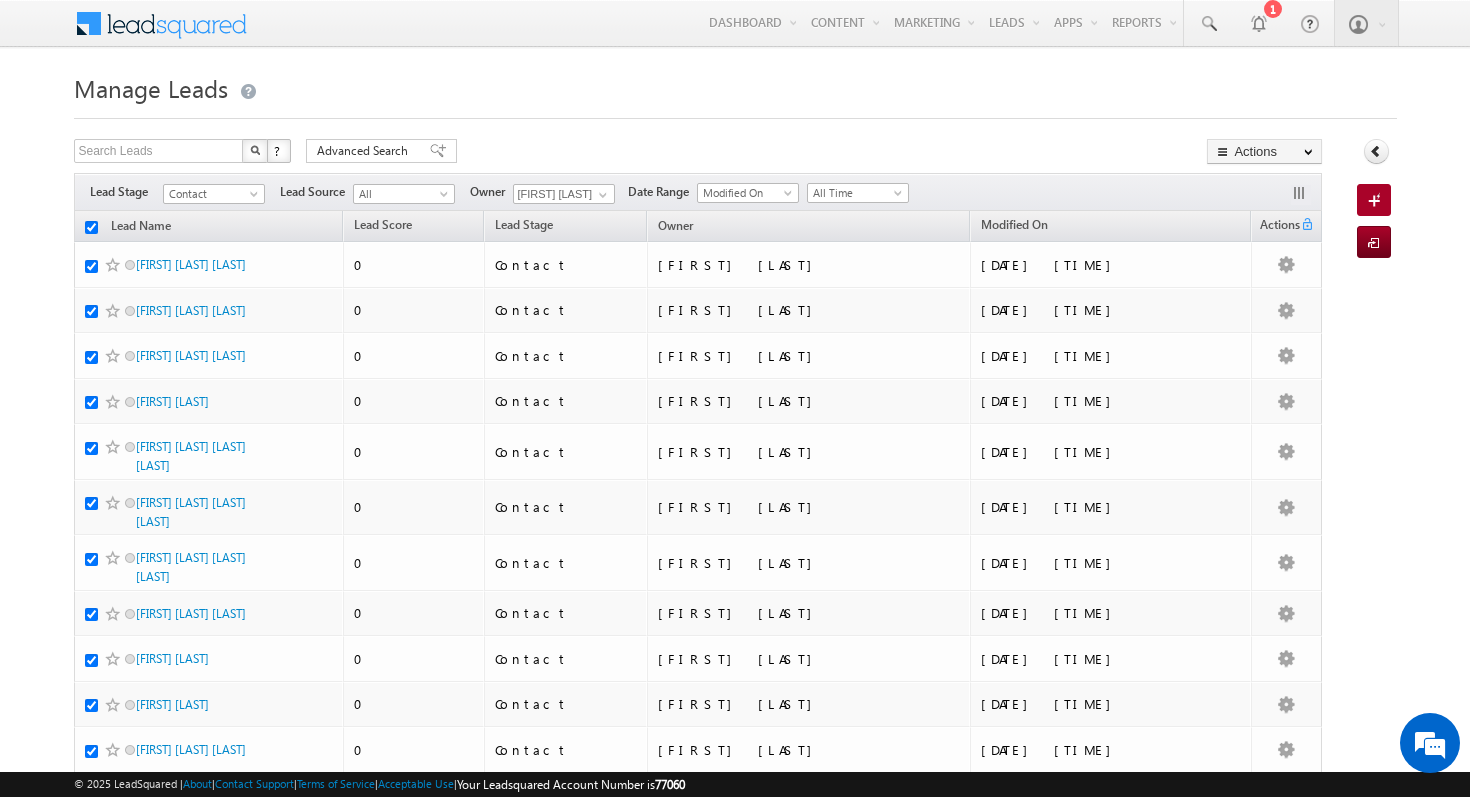 checkbox on "true" 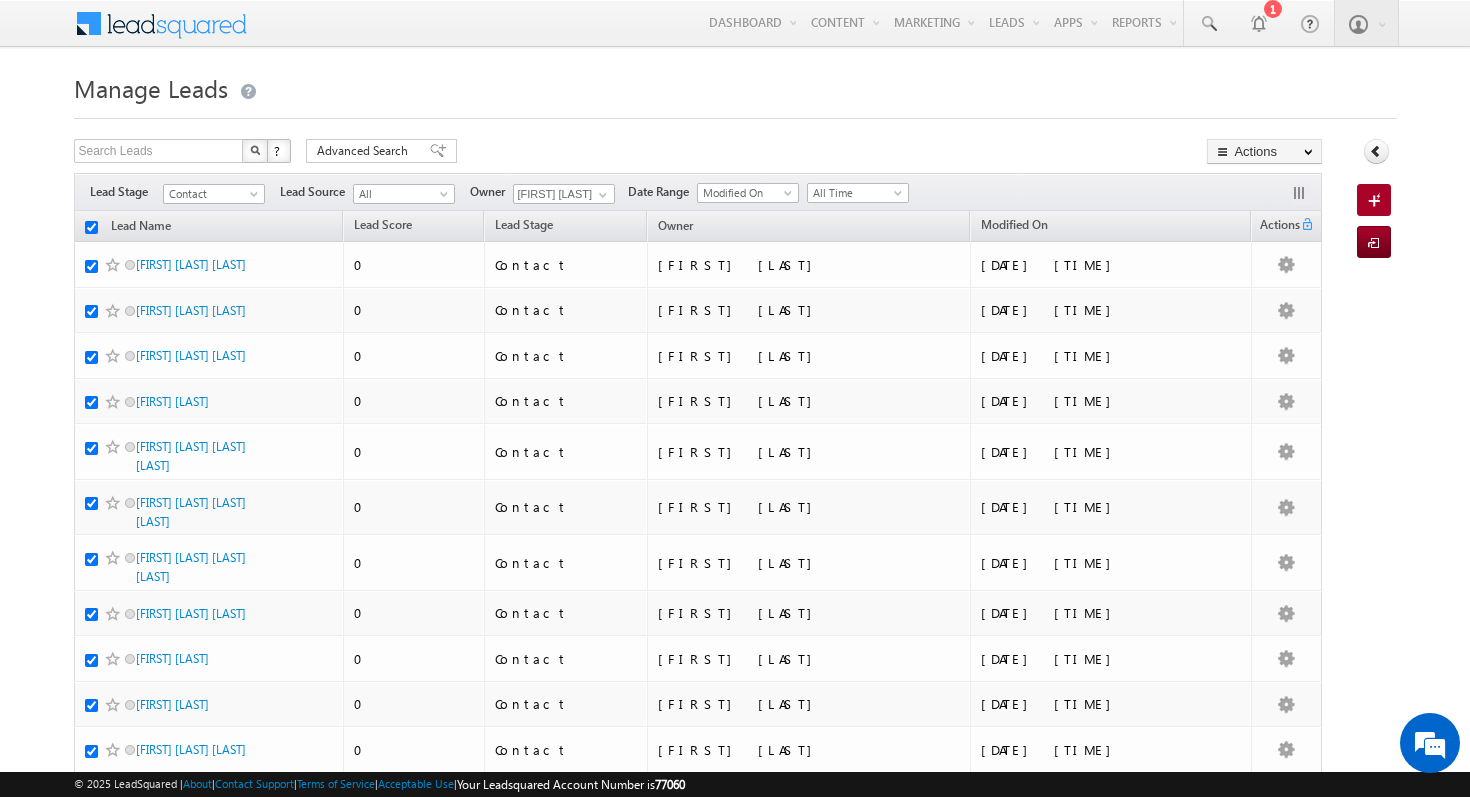 checkbox on "true" 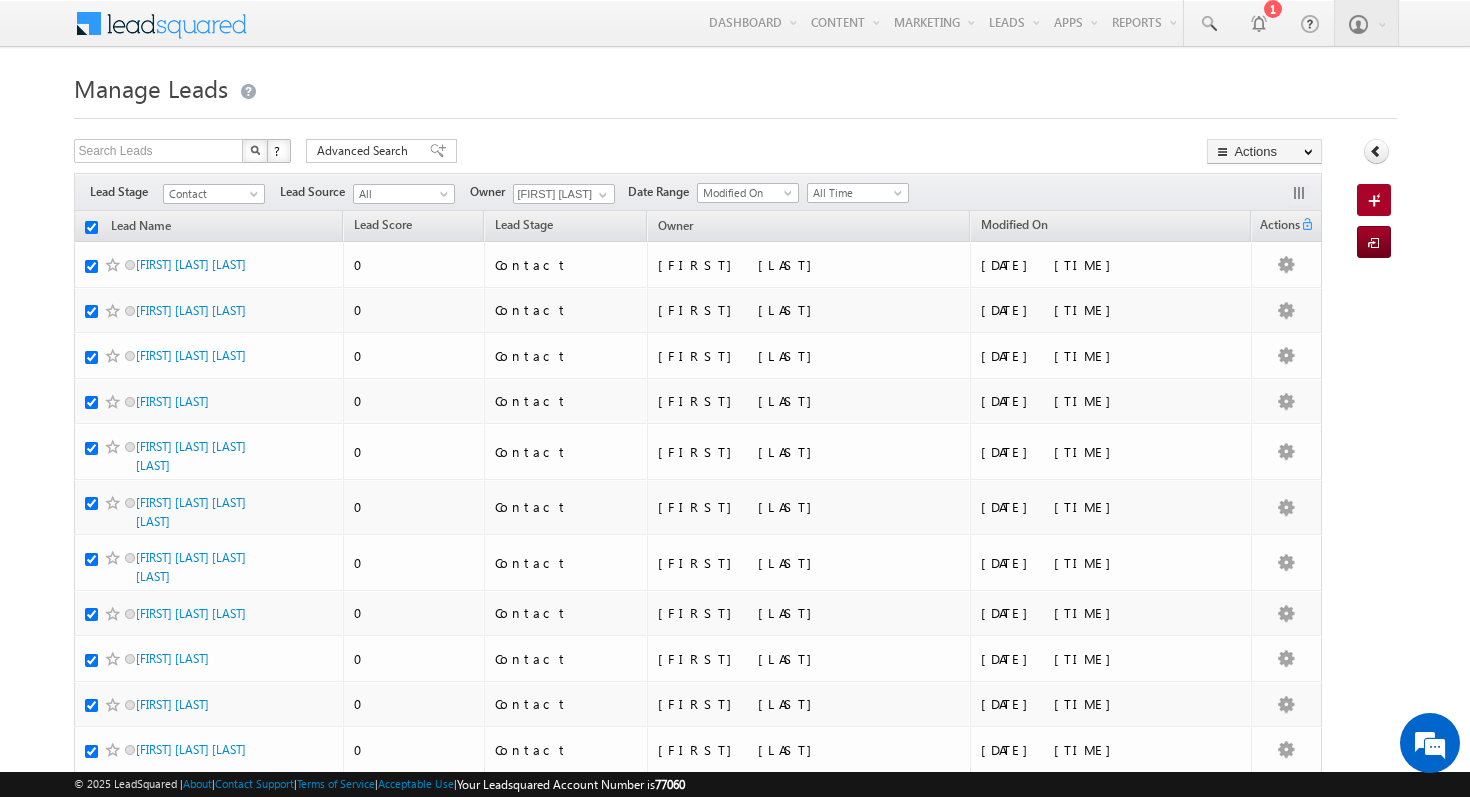 checkbox on "true" 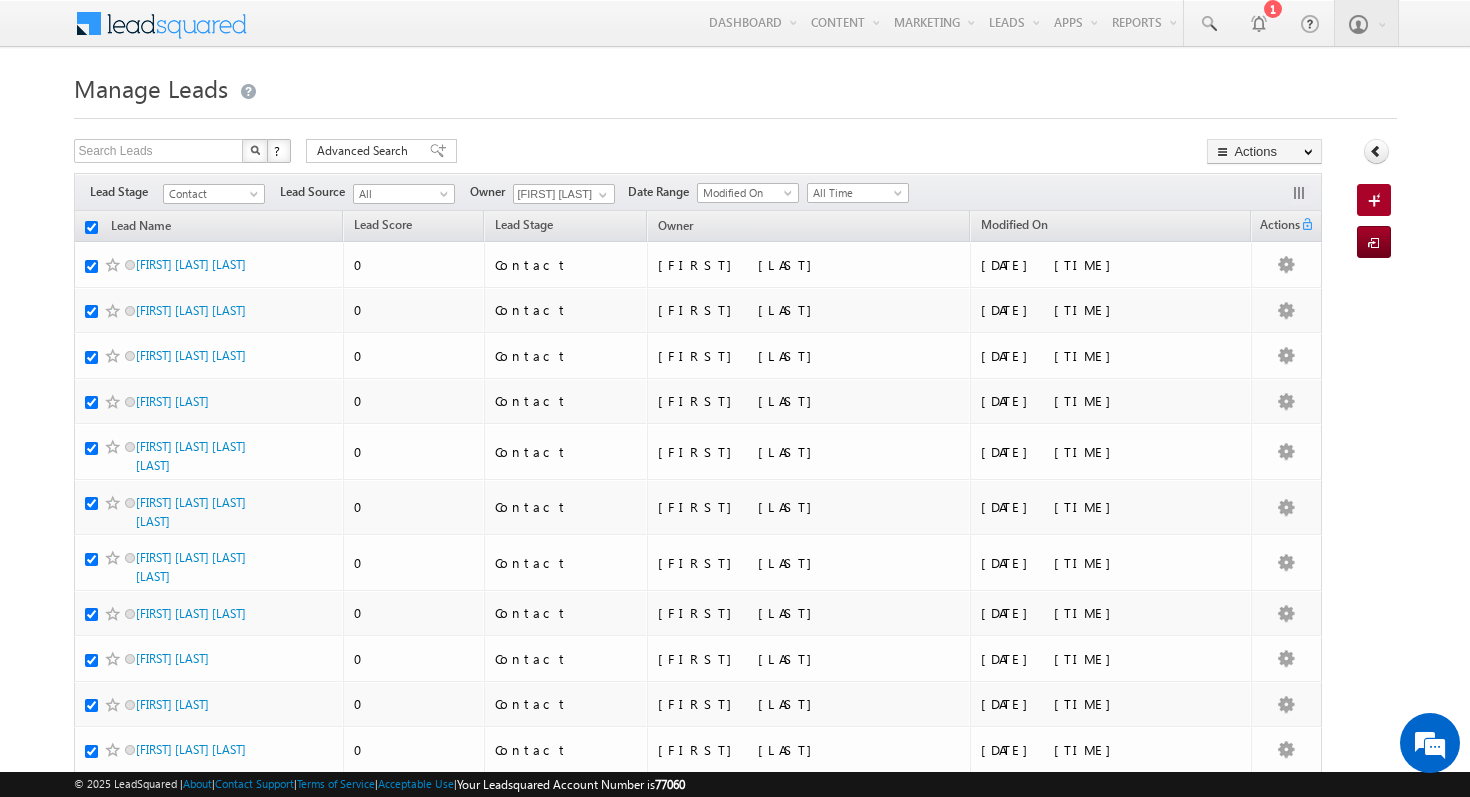 checkbox on "true" 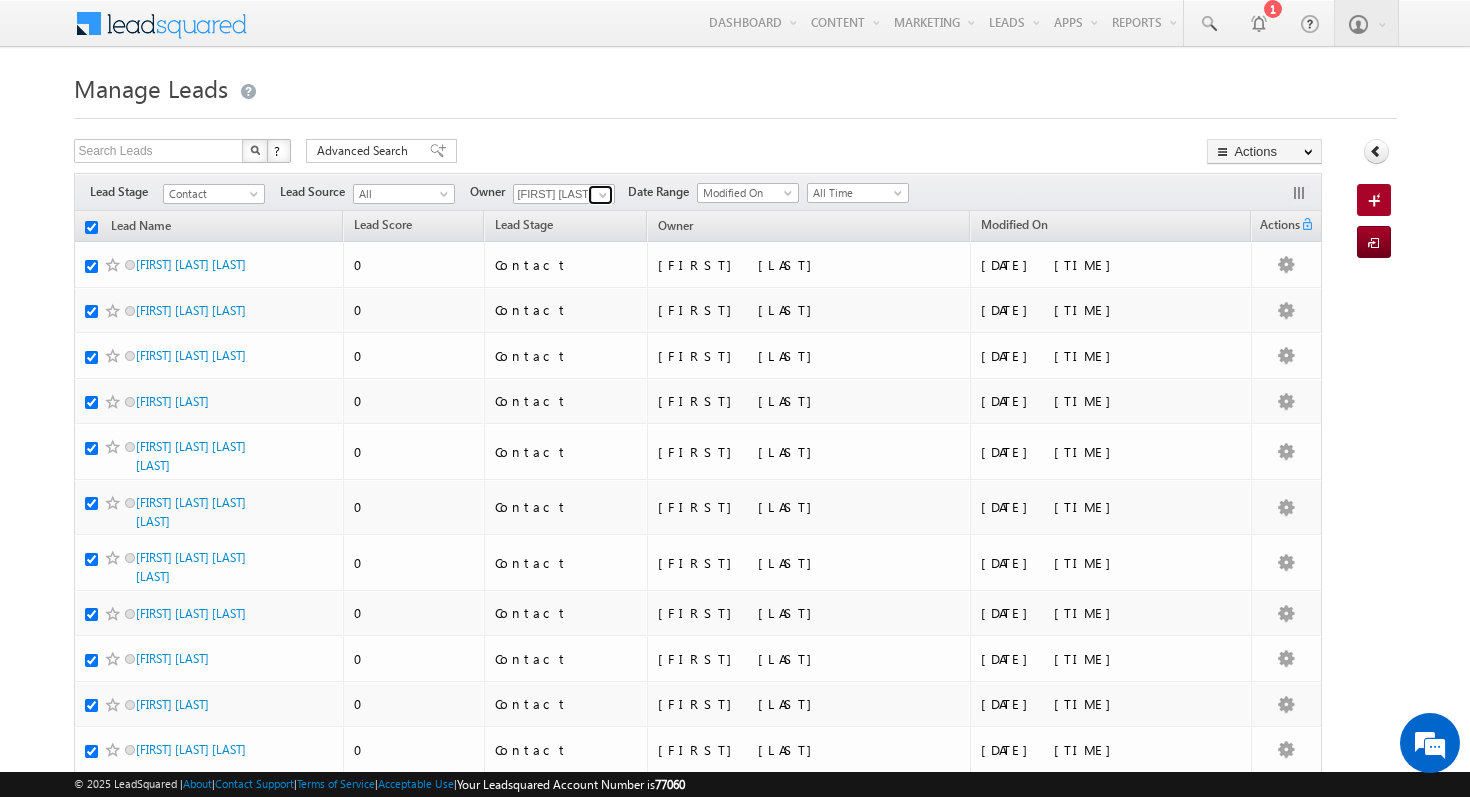 click at bounding box center (603, 195) 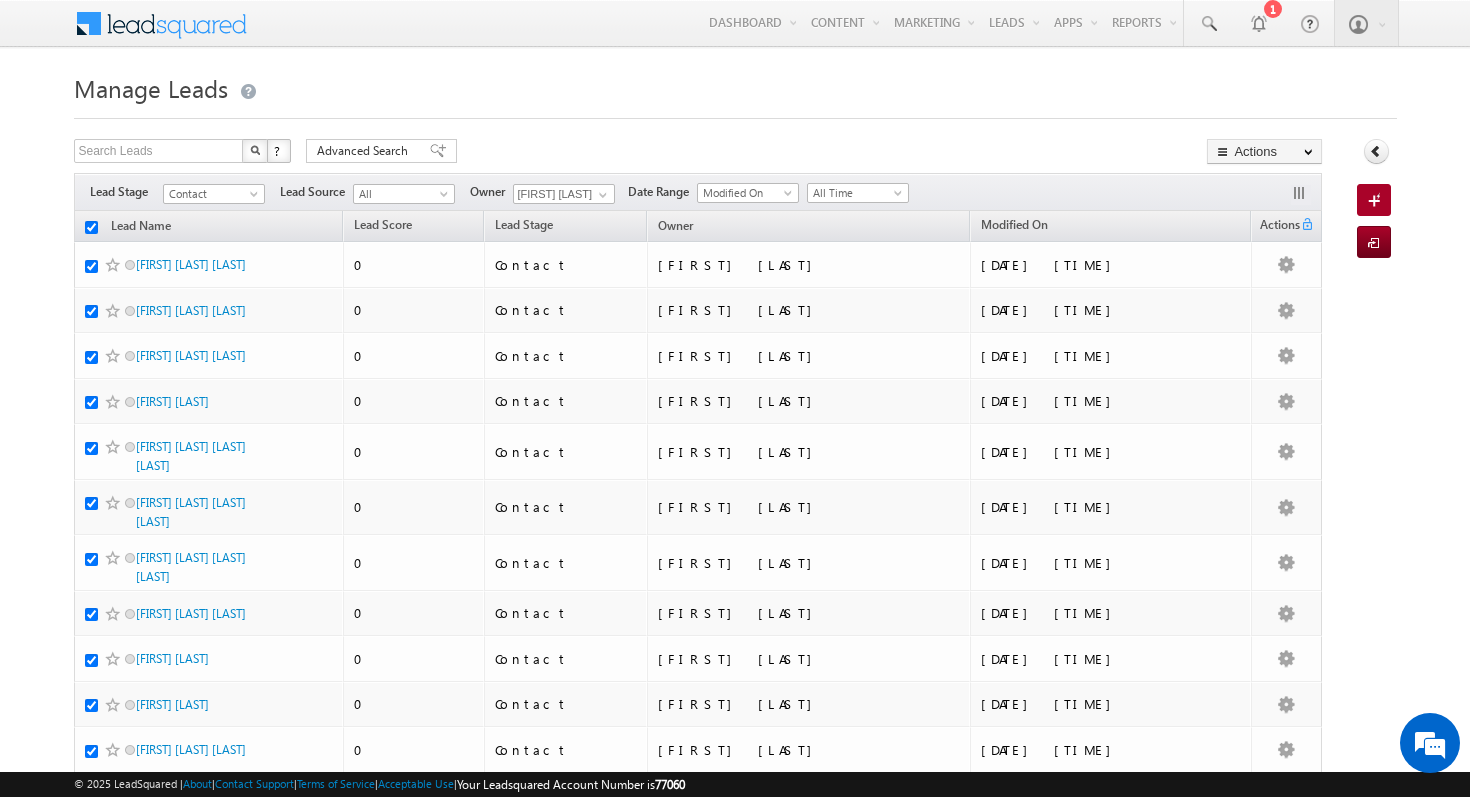 click on "Manage Leads
Search Leads X ?   100 results found
Advanced Search
Advanced Search" at bounding box center [735, 2600] 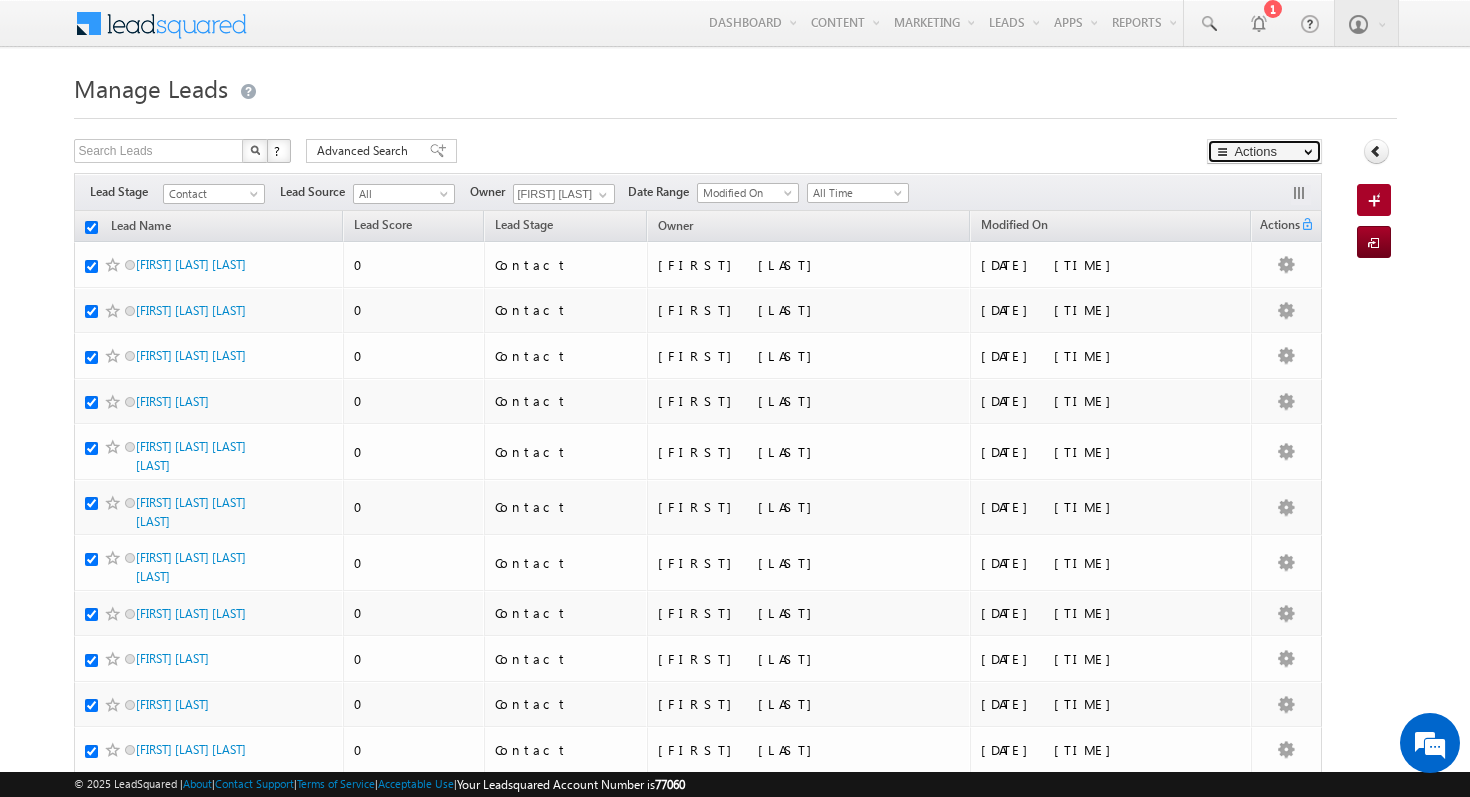 click on "Actions" at bounding box center [1264, 151] 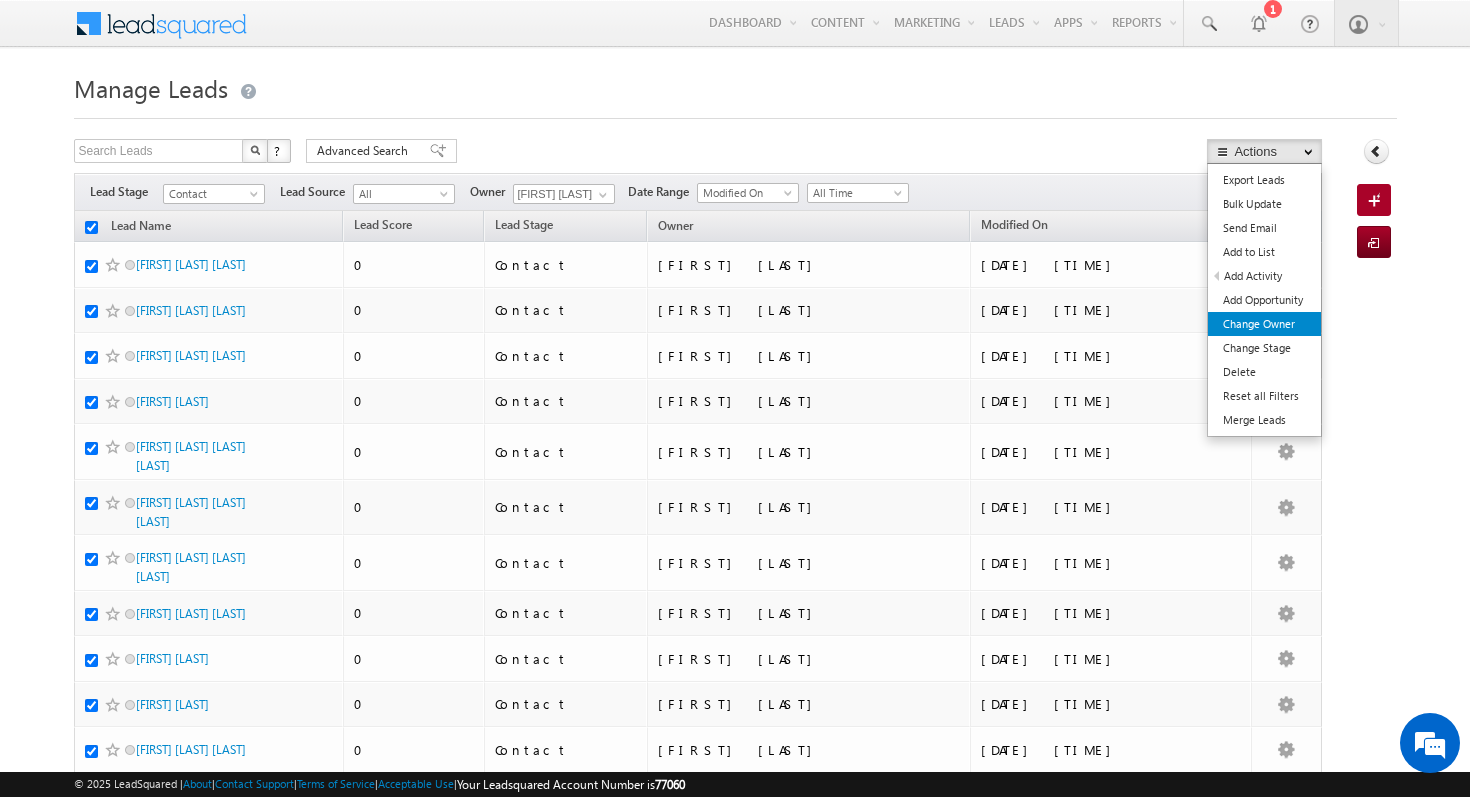 click on "Change Owner" at bounding box center [1264, 324] 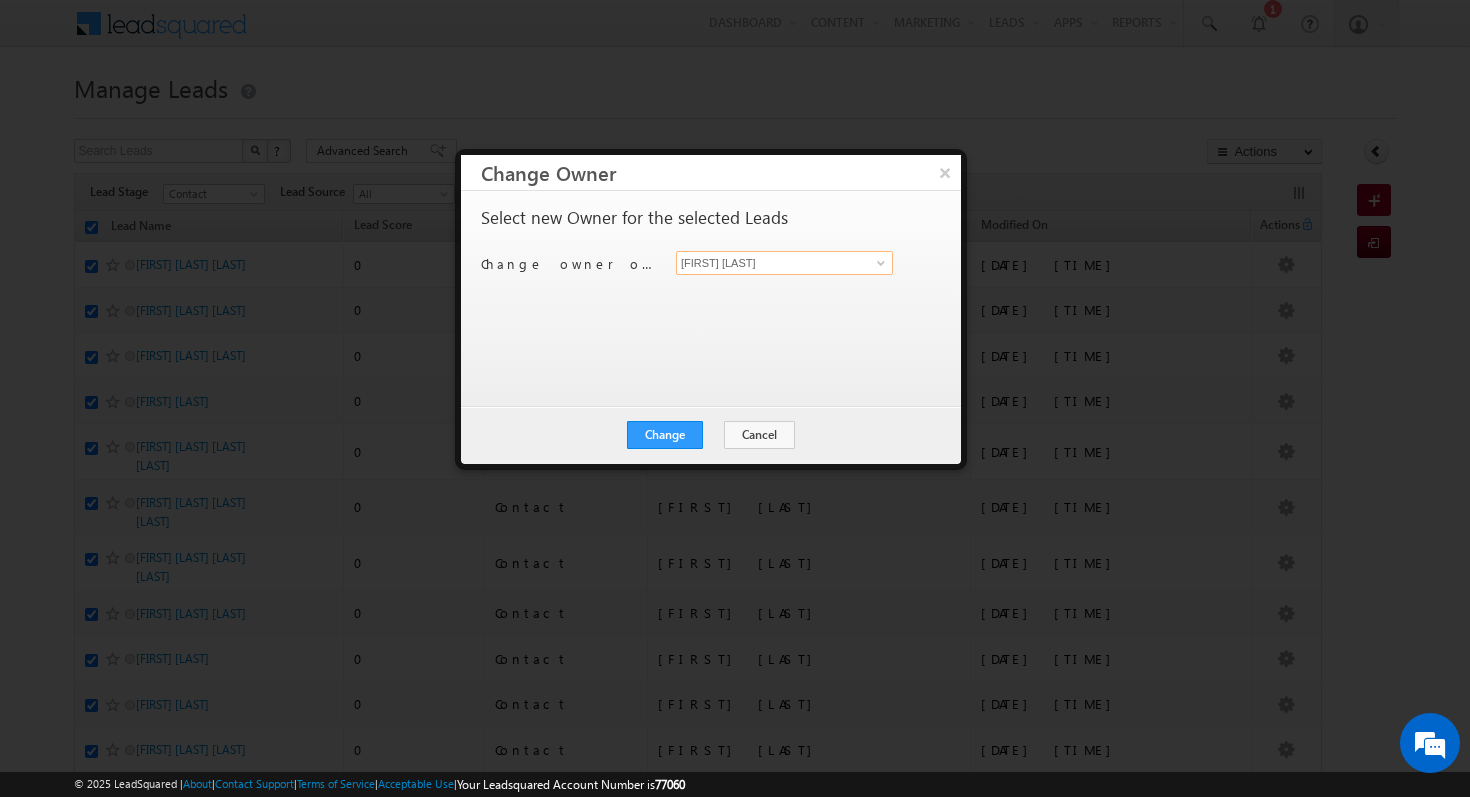 click on "[FIRST] [LAST]" at bounding box center (784, 263) 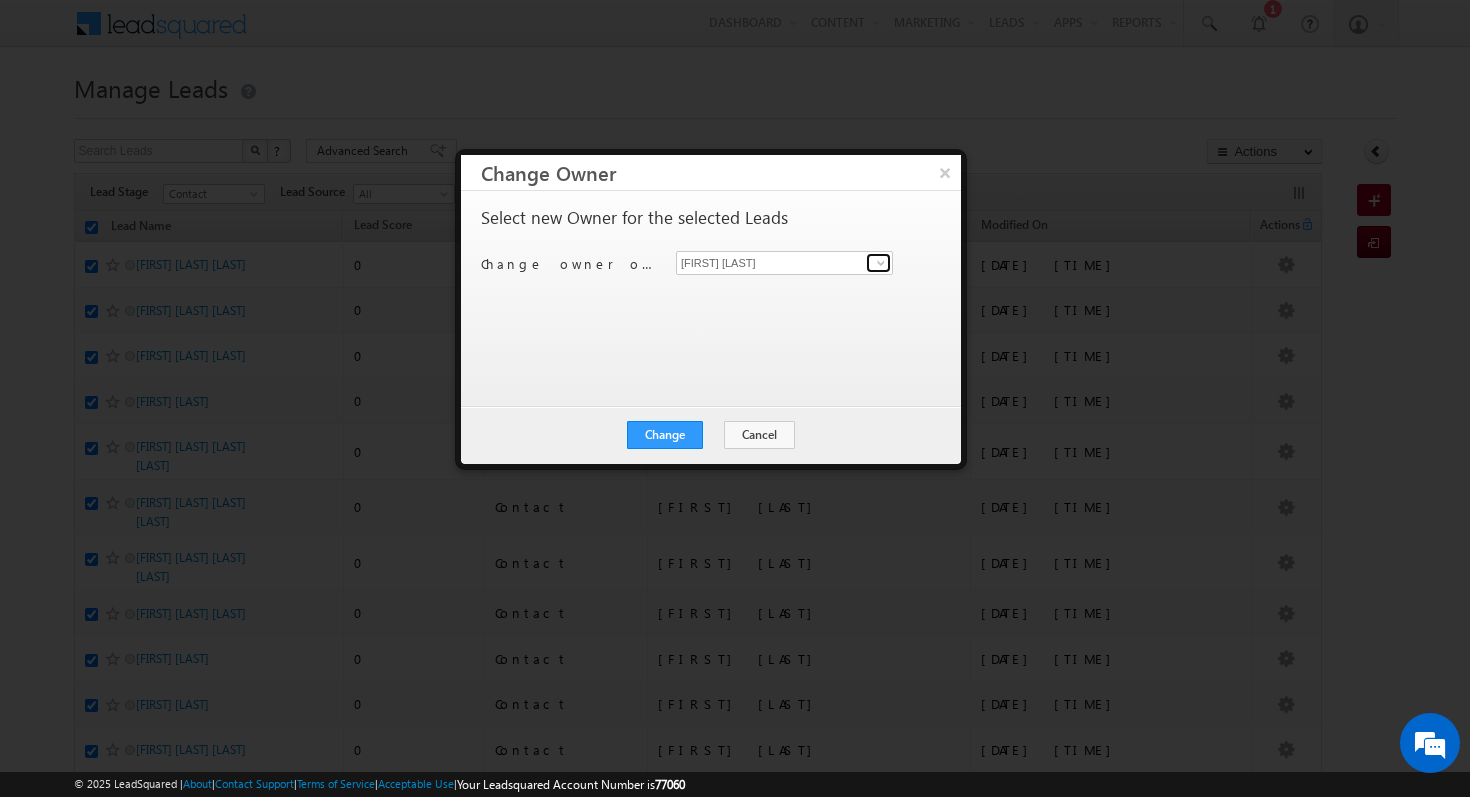 click at bounding box center [881, 263] 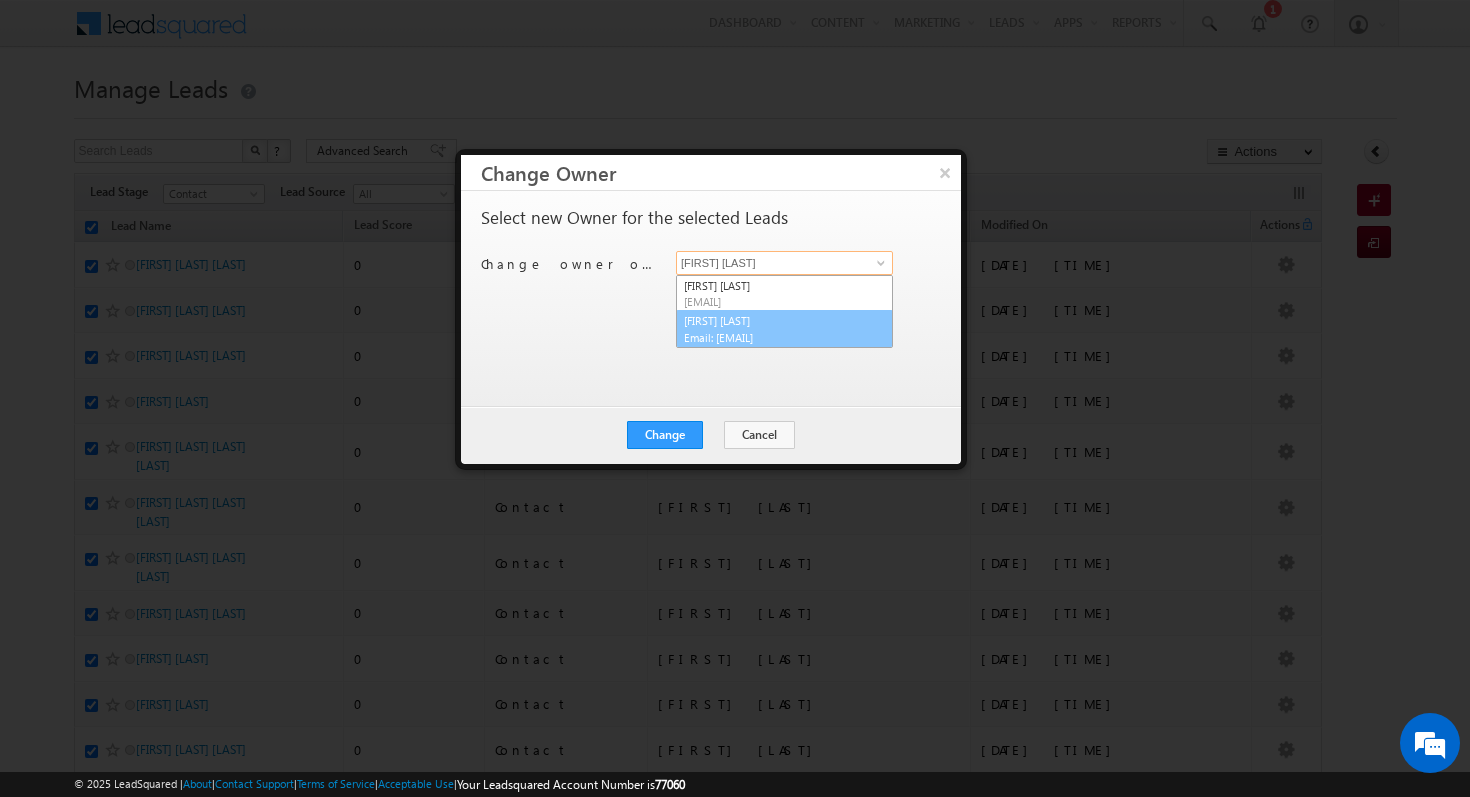 click on "Email: [EMAIL]" at bounding box center (774, 337) 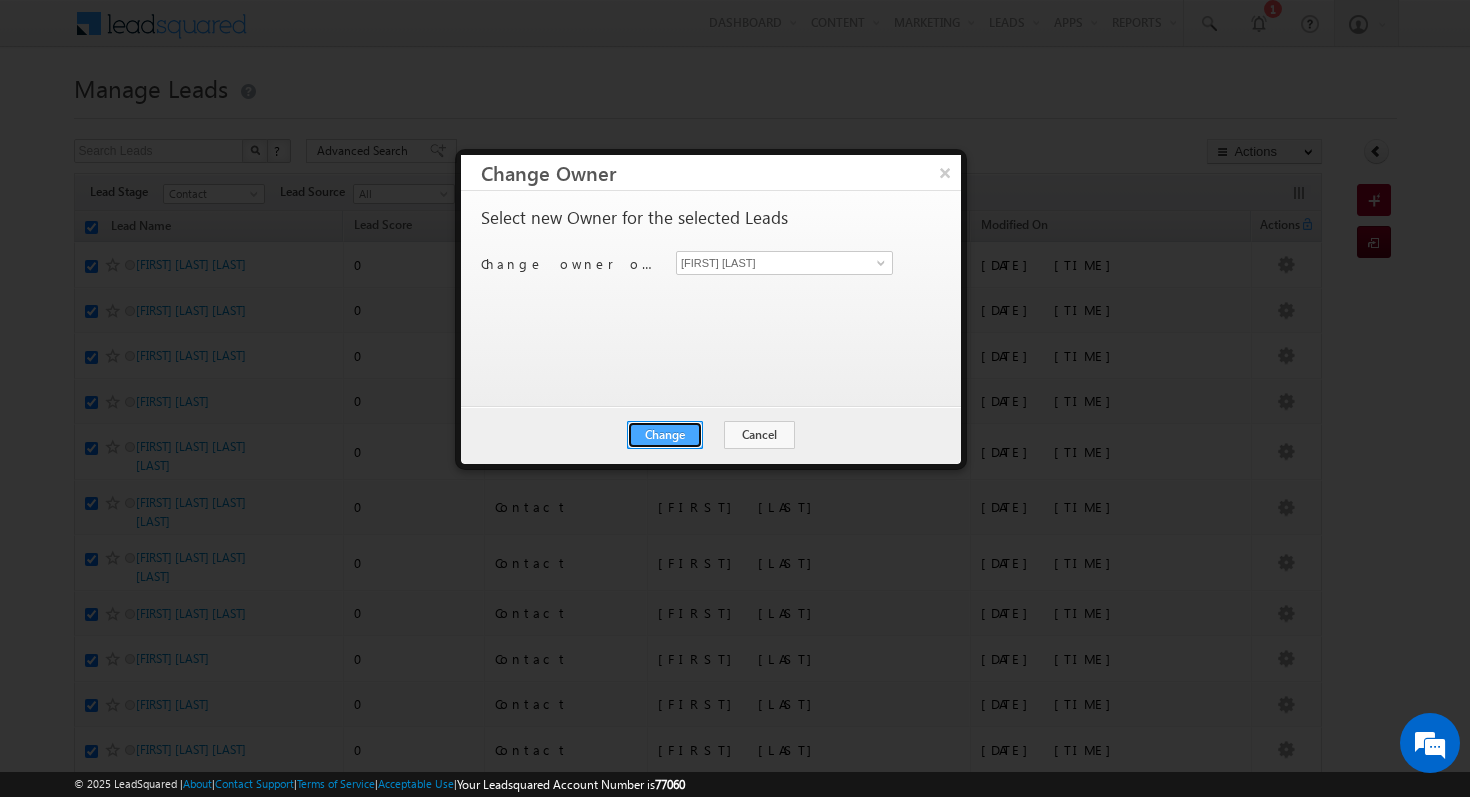 click on "Change" at bounding box center (665, 435) 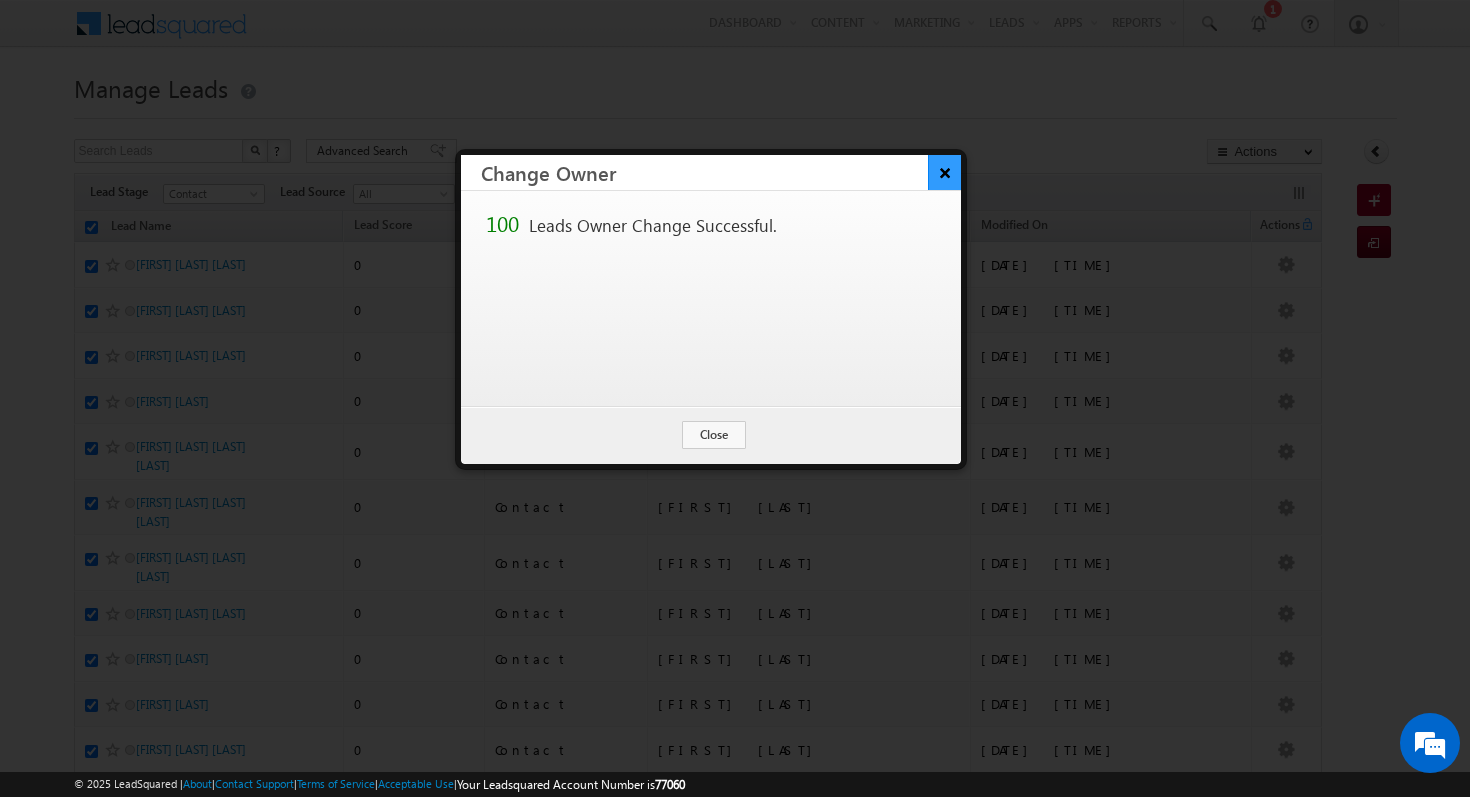 click on "×" at bounding box center (944, 172) 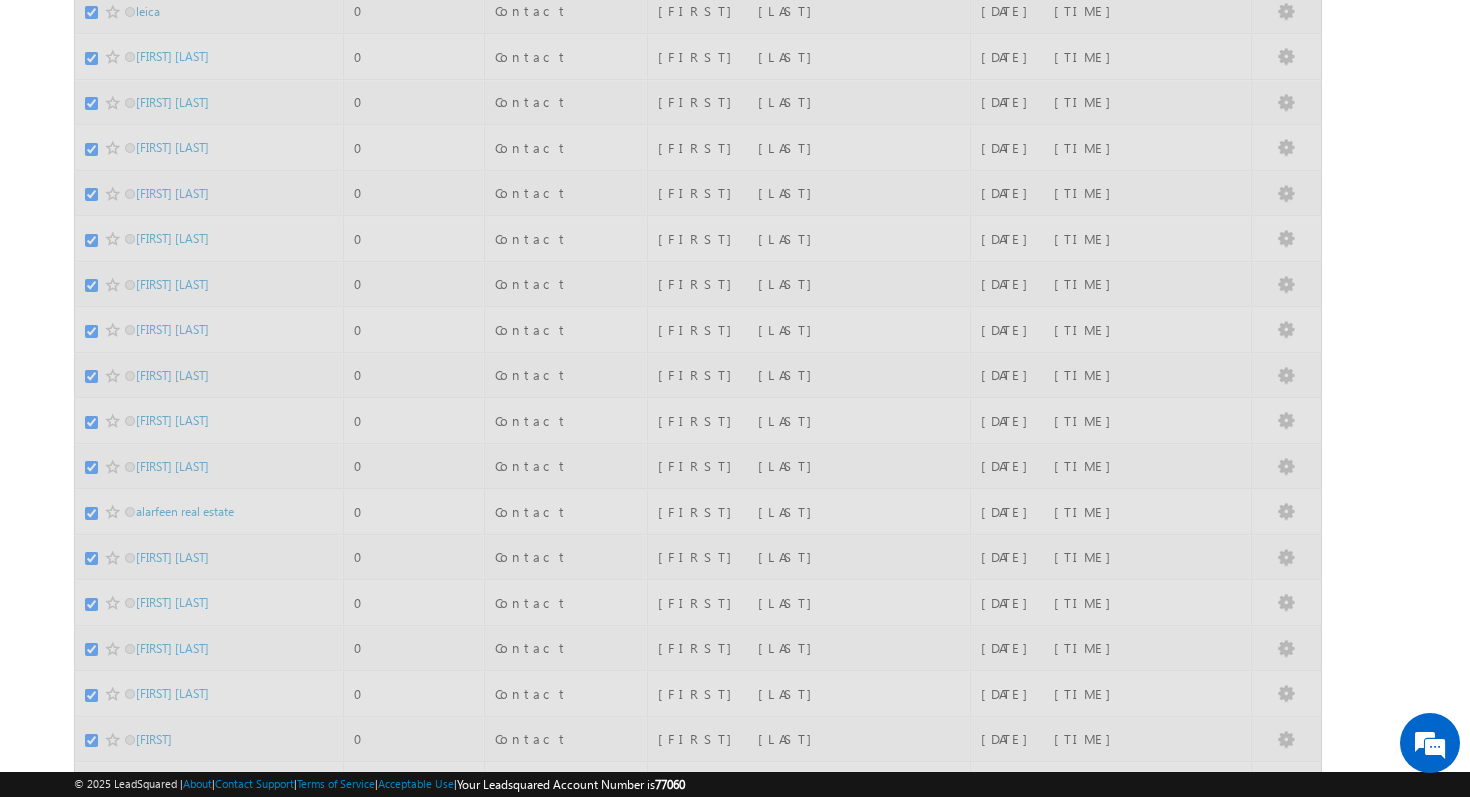 scroll, scrollTop: 3621, scrollLeft: 0, axis: vertical 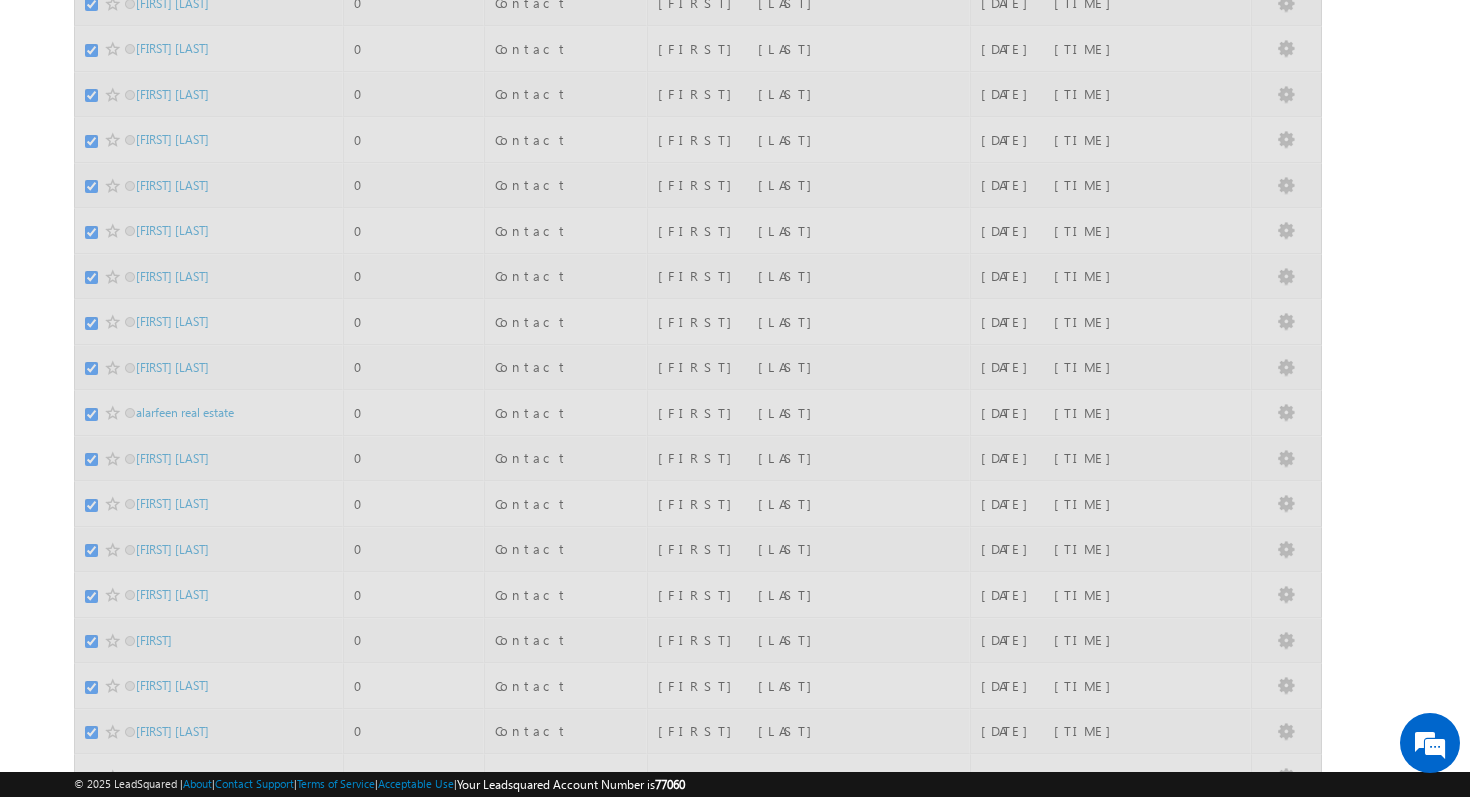 checkbox on "false" 